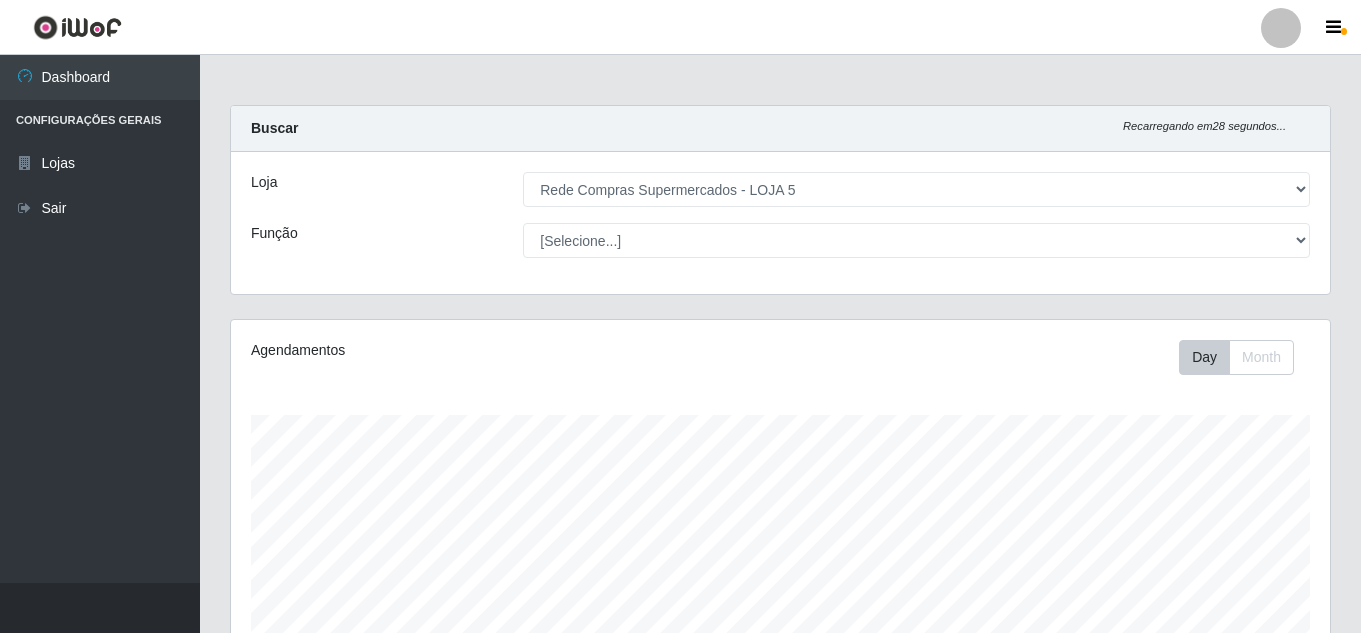 select on "397" 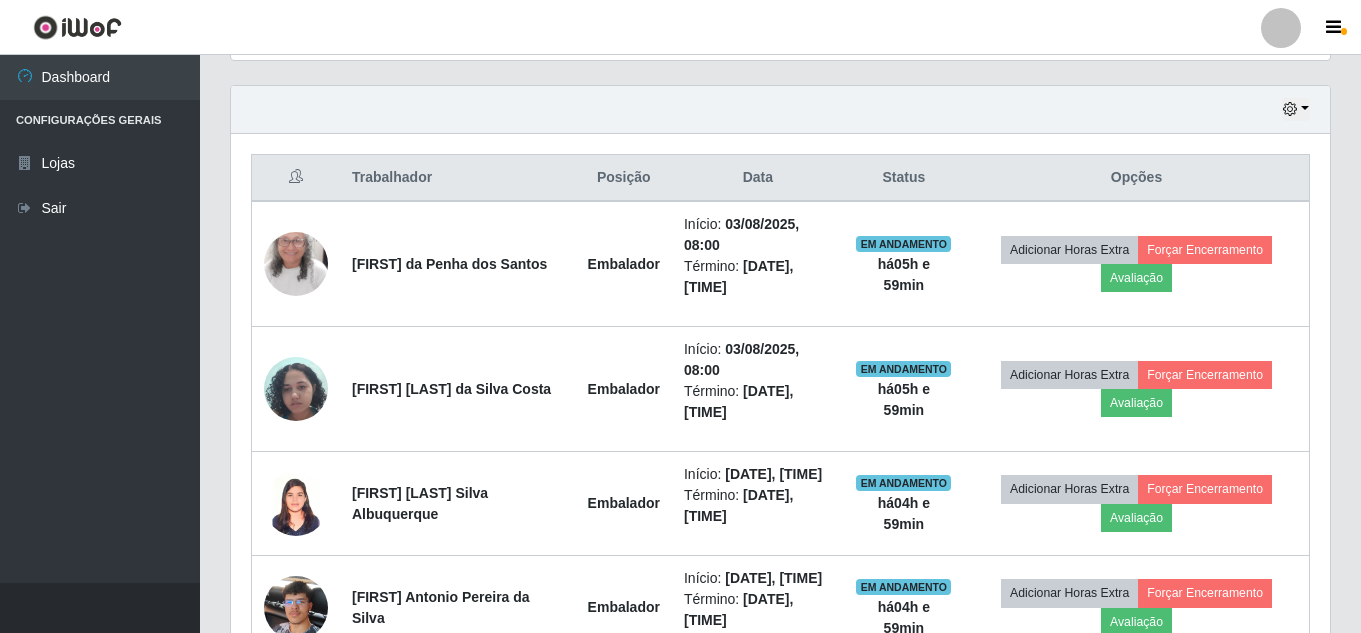 scroll, scrollTop: 999585, scrollLeft: 998901, axis: both 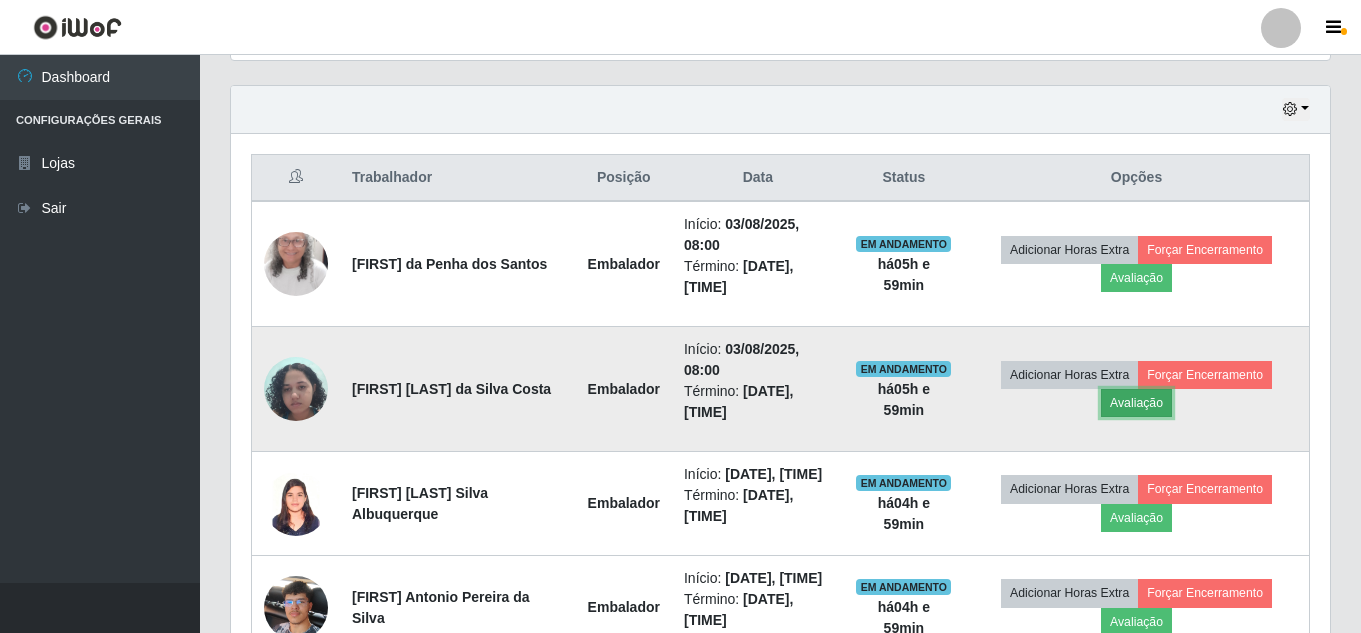click on "Avaliação" at bounding box center (1136, 403) 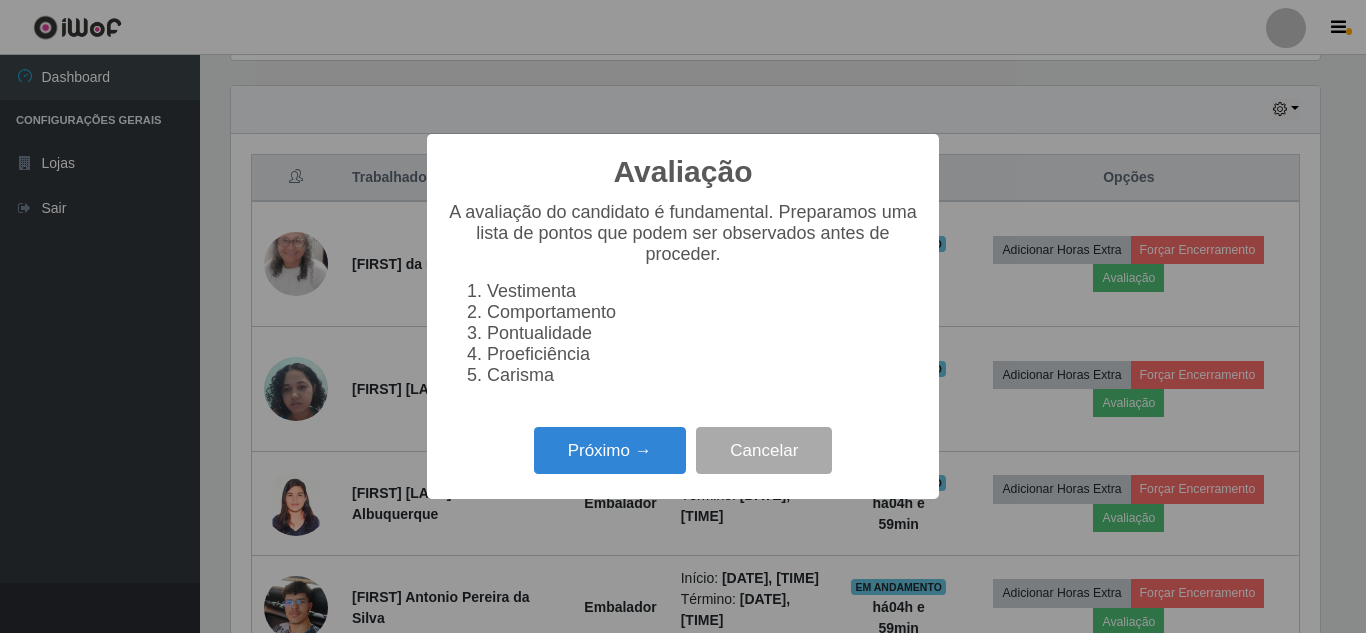 scroll, scrollTop: 999585, scrollLeft: 998911, axis: both 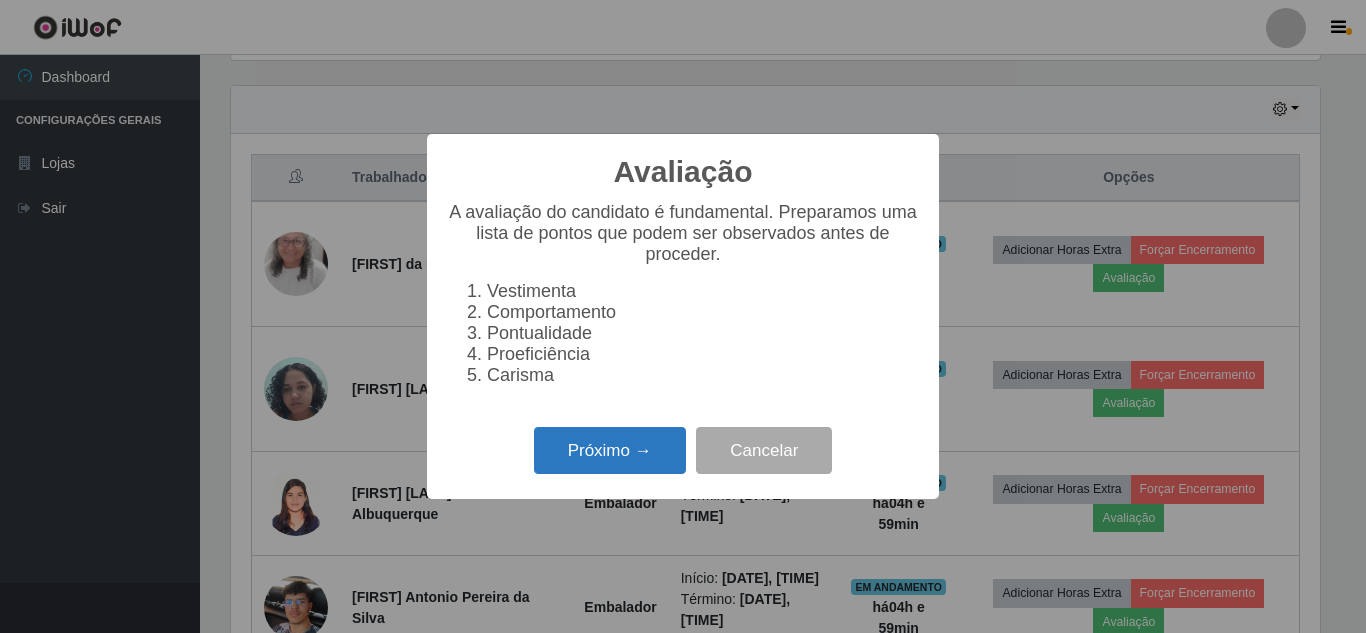 click on "Próximo →" at bounding box center [610, 450] 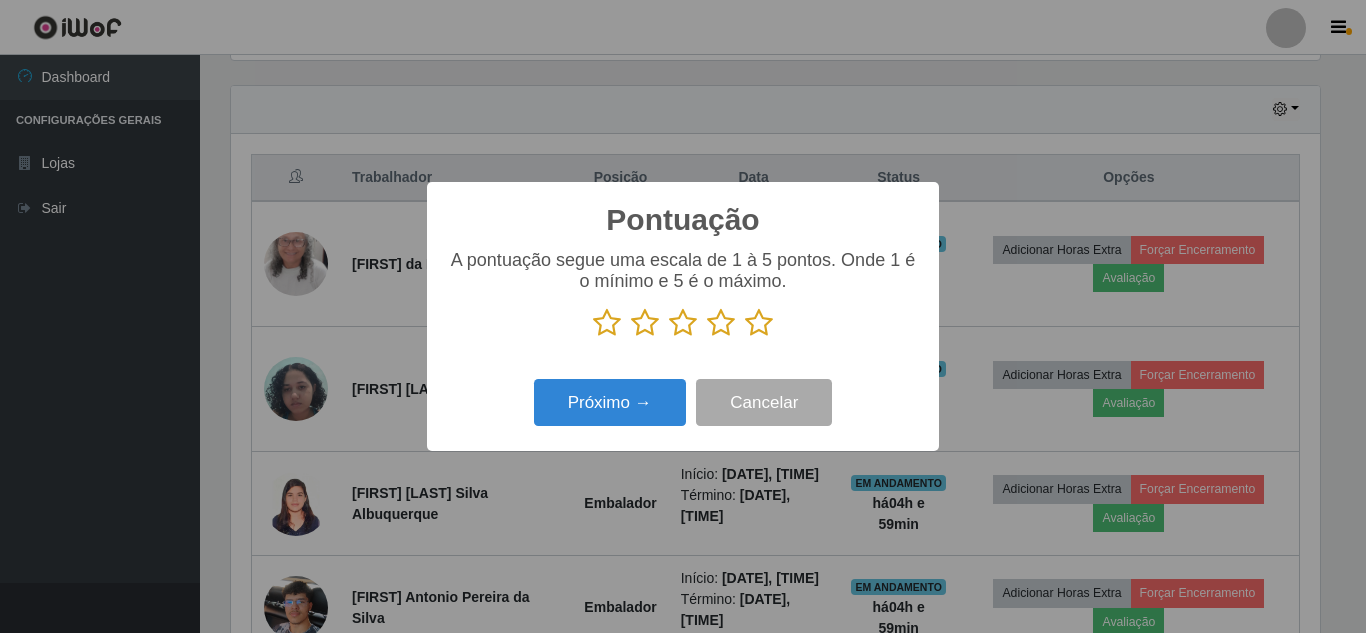 scroll, scrollTop: 999585, scrollLeft: 998911, axis: both 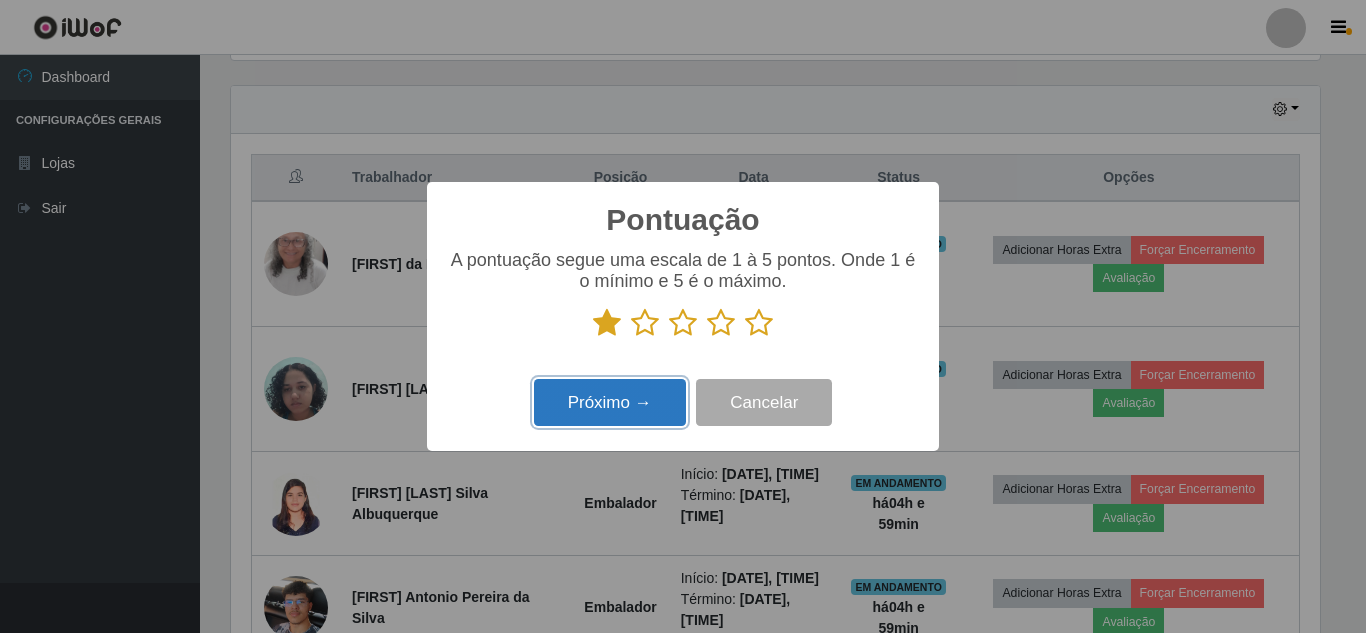 click on "Próximo →" at bounding box center (610, 402) 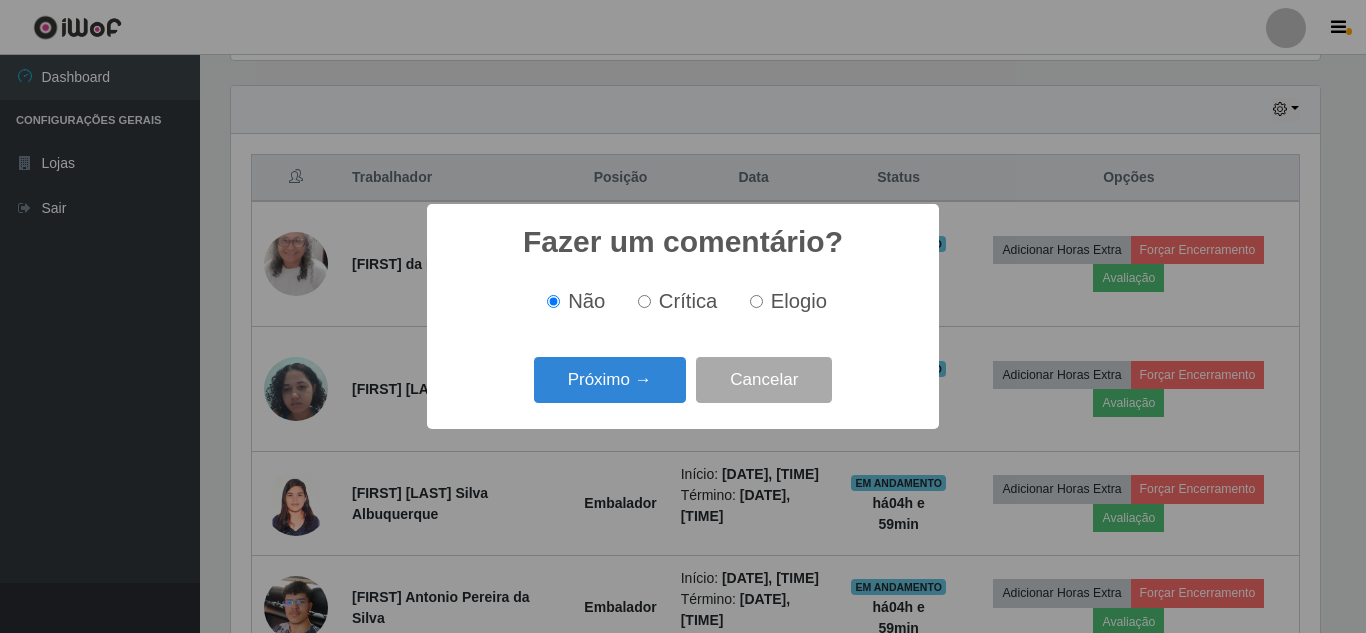 scroll, scrollTop: 999585, scrollLeft: 998911, axis: both 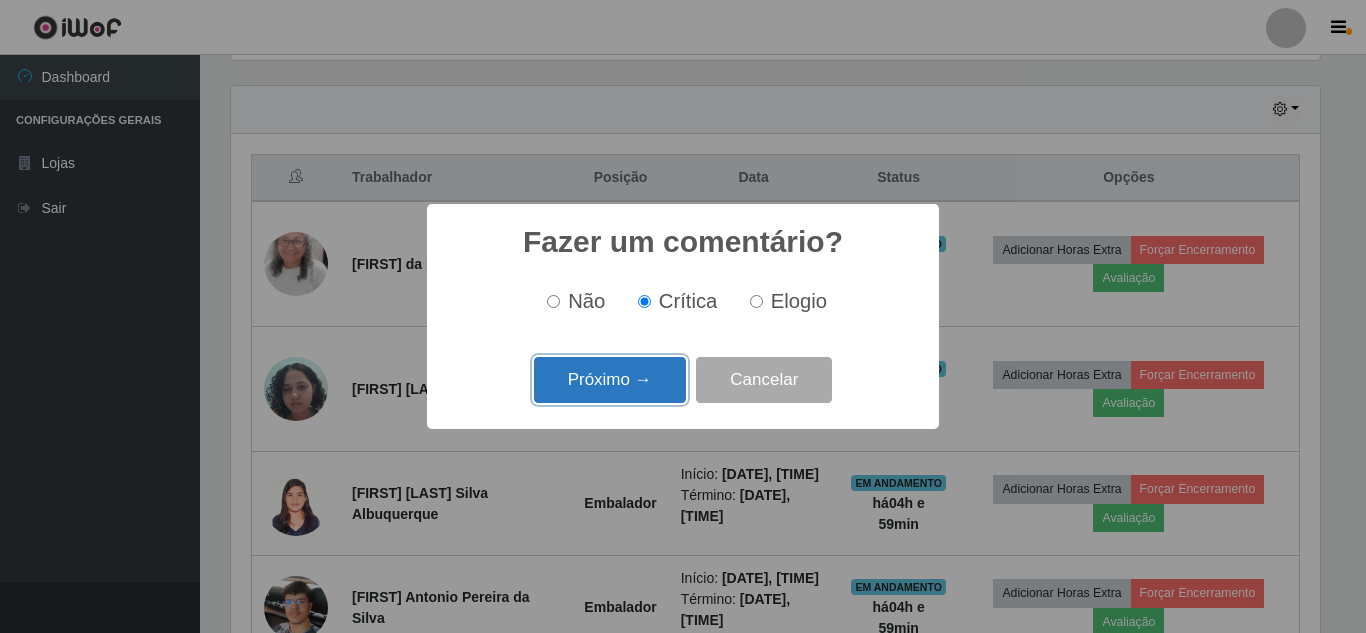 click on "Próximo →" at bounding box center [610, 380] 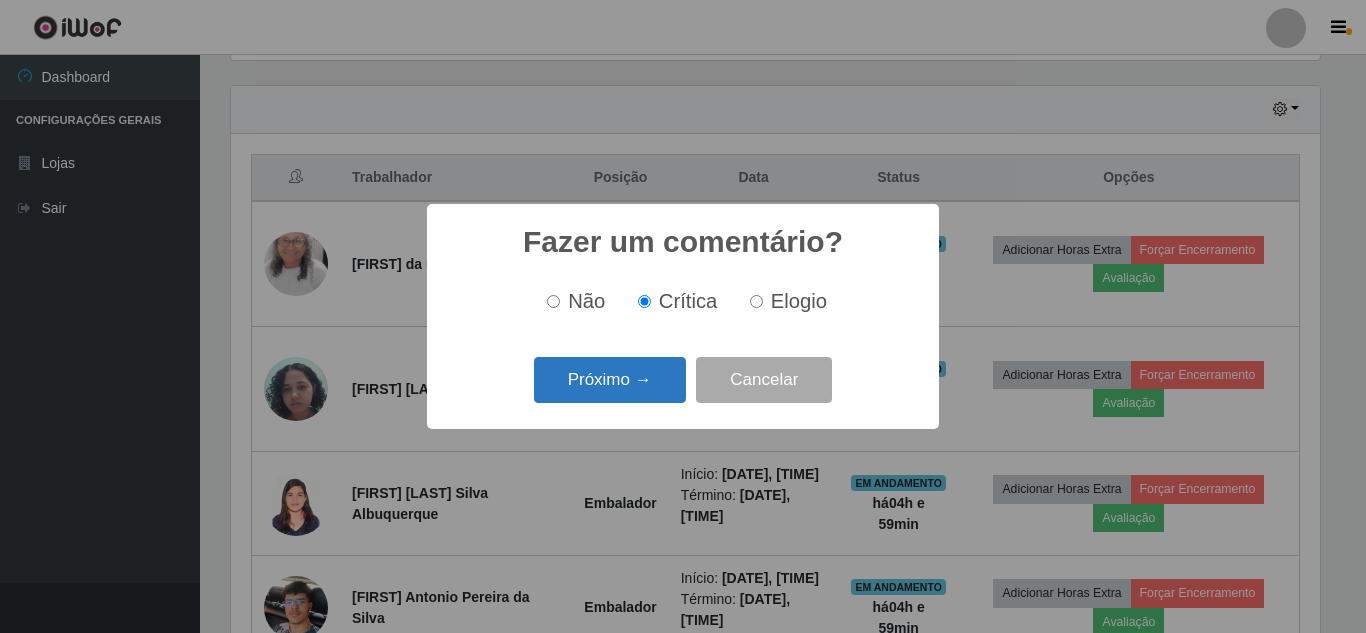 scroll, scrollTop: 999585, scrollLeft: 998911, axis: both 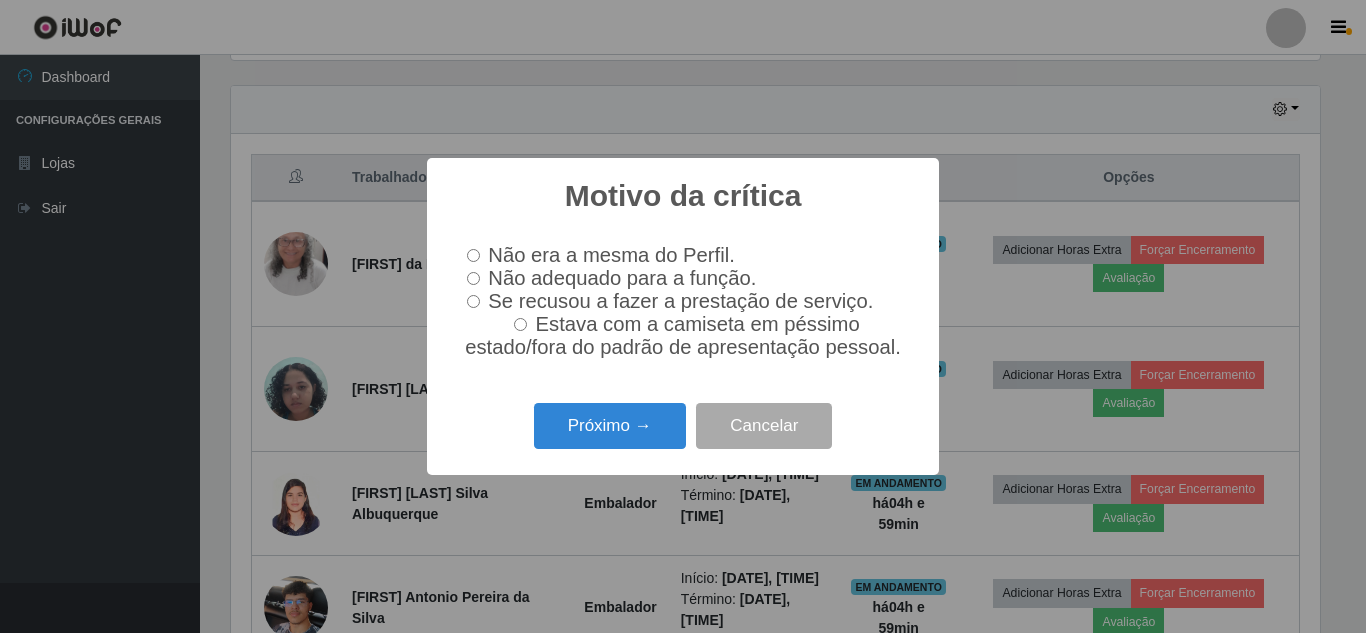 click on "Não adequado para a função." at bounding box center (622, 278) 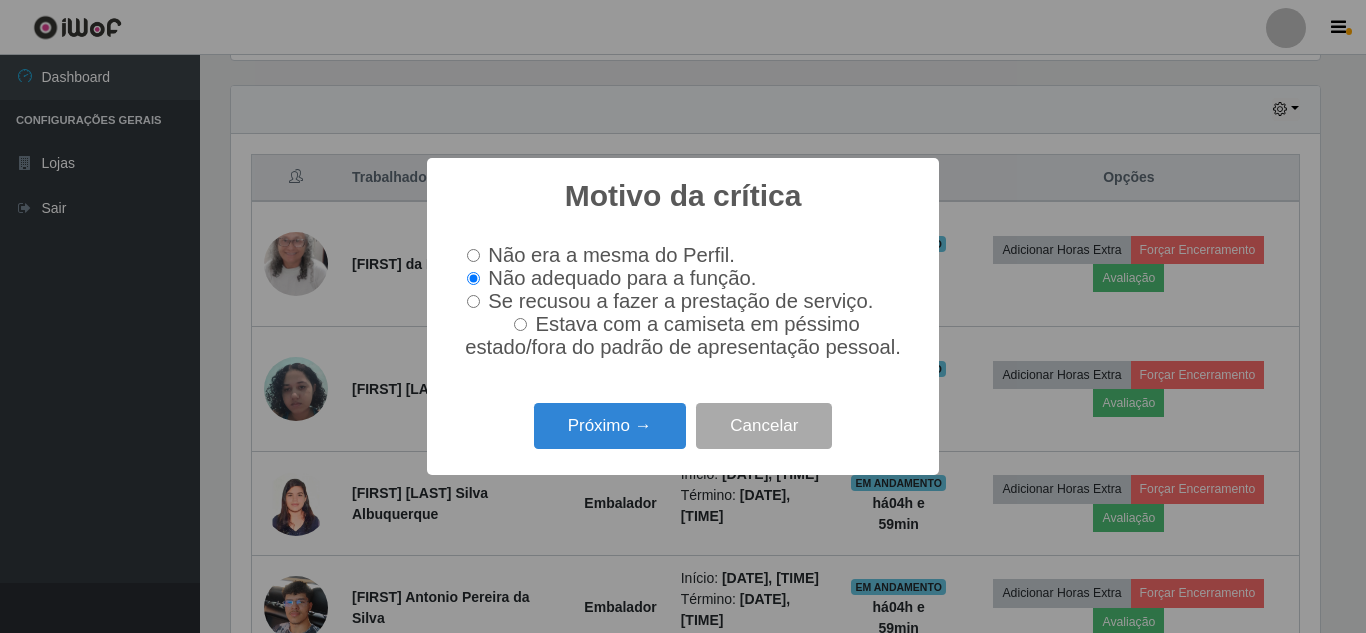 click on "Motivo da crítica × Não era a mesma do Perfil. Não adequado para a função. Se recusou a fazer a prestação de serviço. Estava com a camiseta em péssimo estado/fora do padrão de apresentação pessoal. Próximo → Cancelar" at bounding box center (683, 316) 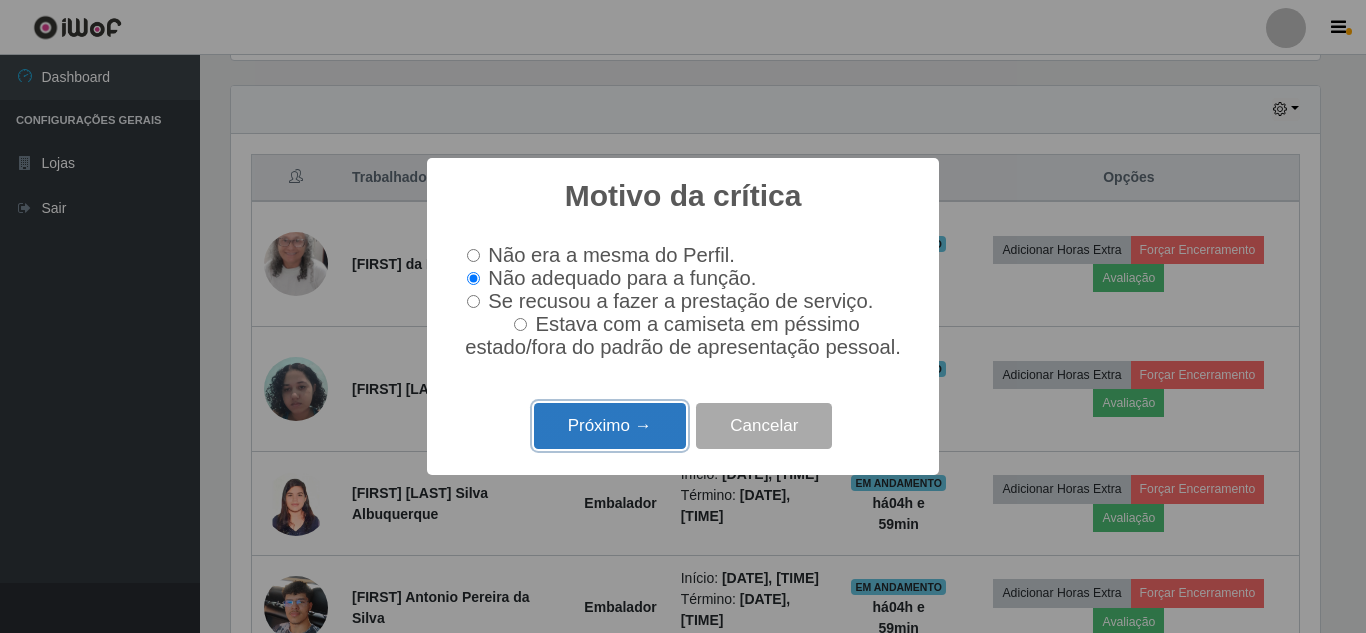 click on "Próximo →" at bounding box center [610, 426] 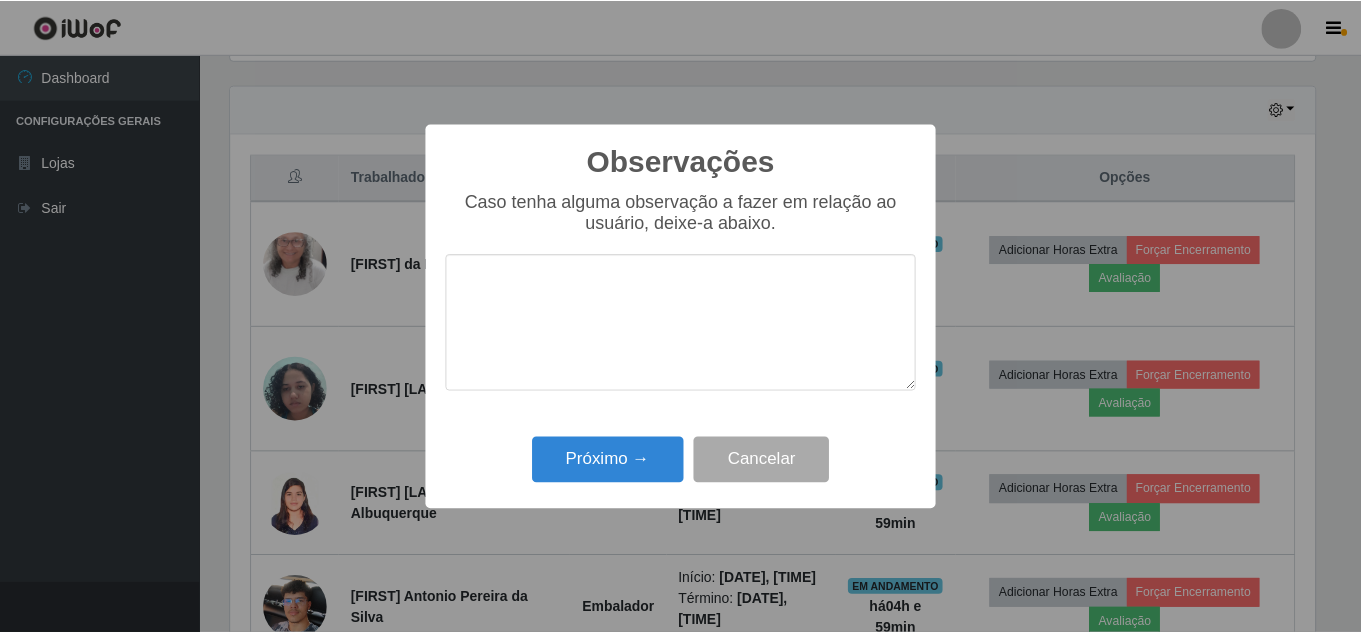 scroll, scrollTop: 999585, scrollLeft: 998911, axis: both 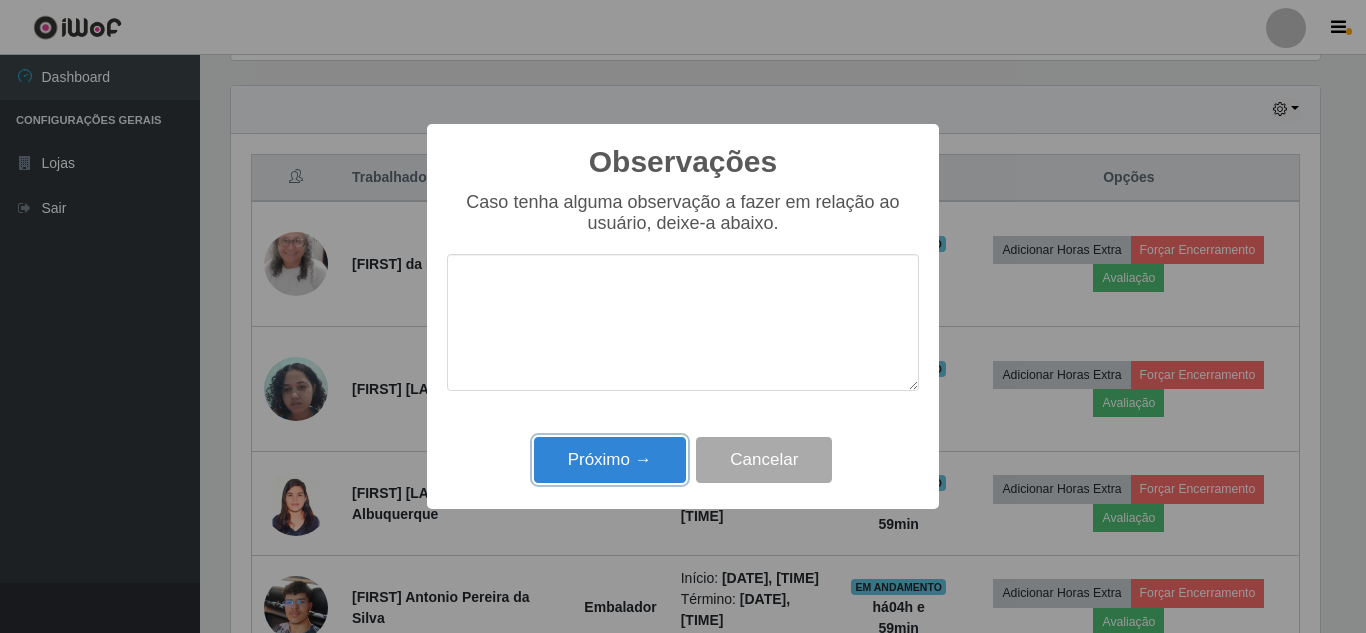 type 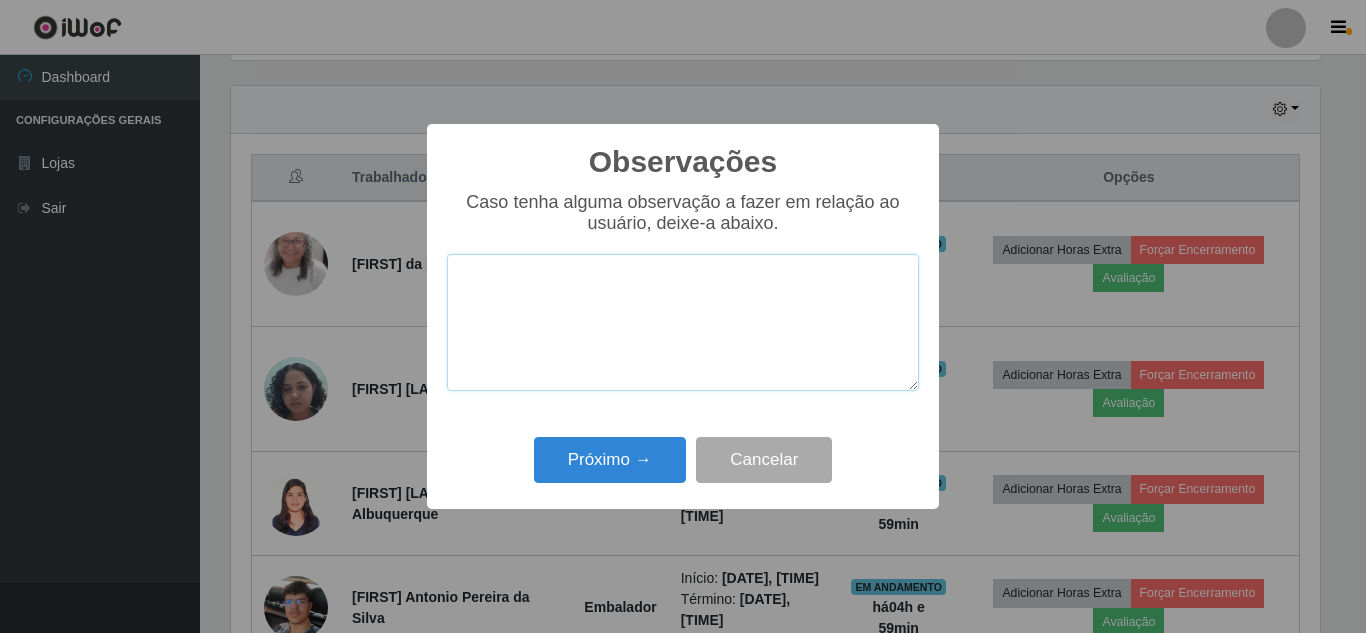 click at bounding box center (683, 322) 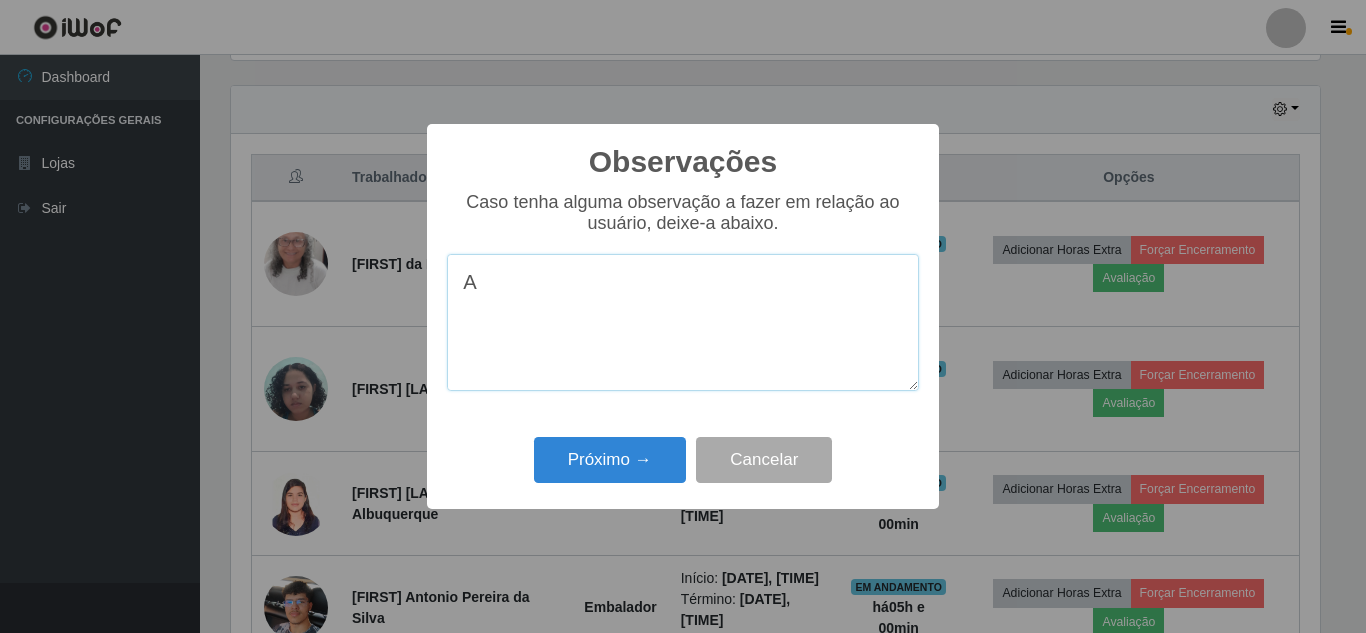 type on "A" 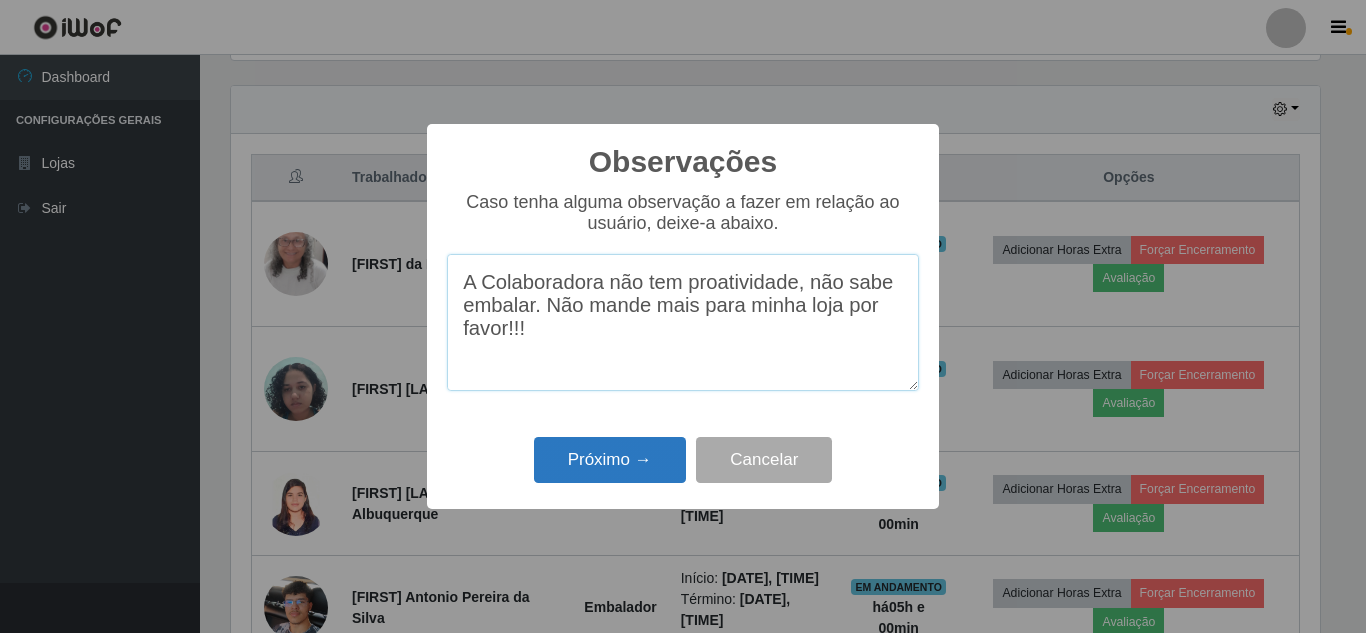 type on "A Colaboradora não tem proatividade, não sabe embalar. Não mande mais para minha loja por favor!!!" 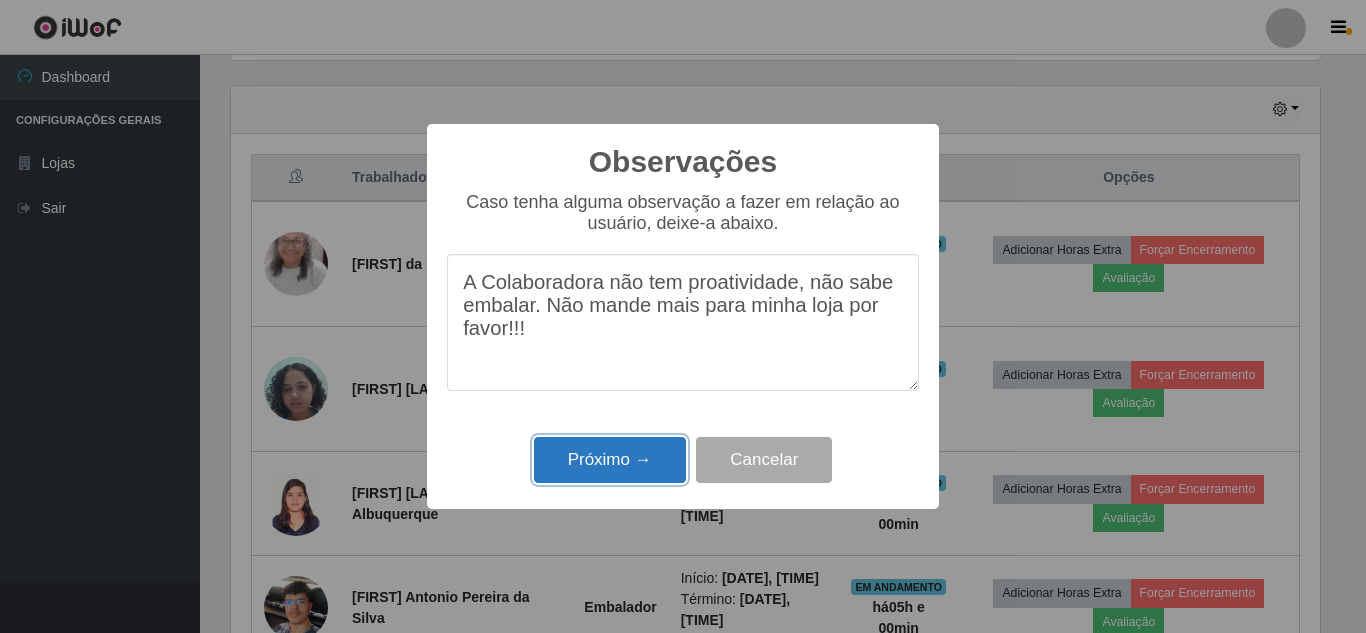 click on "Próximo →" at bounding box center [610, 460] 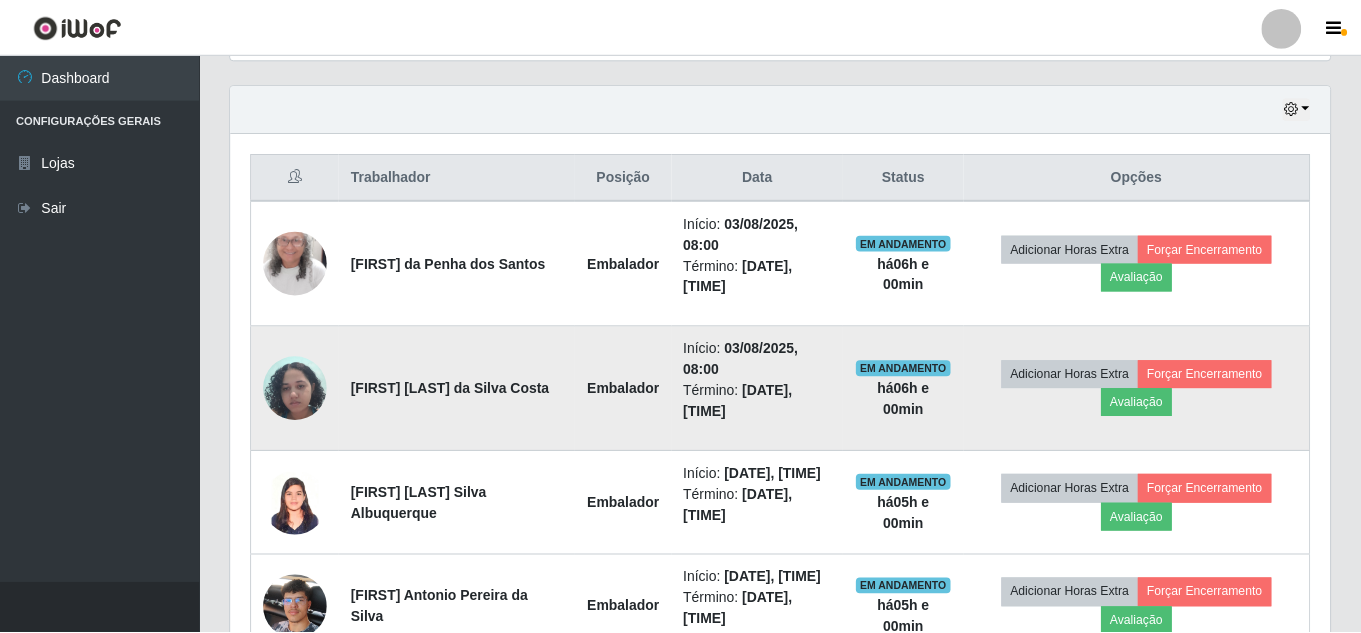 scroll, scrollTop: 999585, scrollLeft: 998901, axis: both 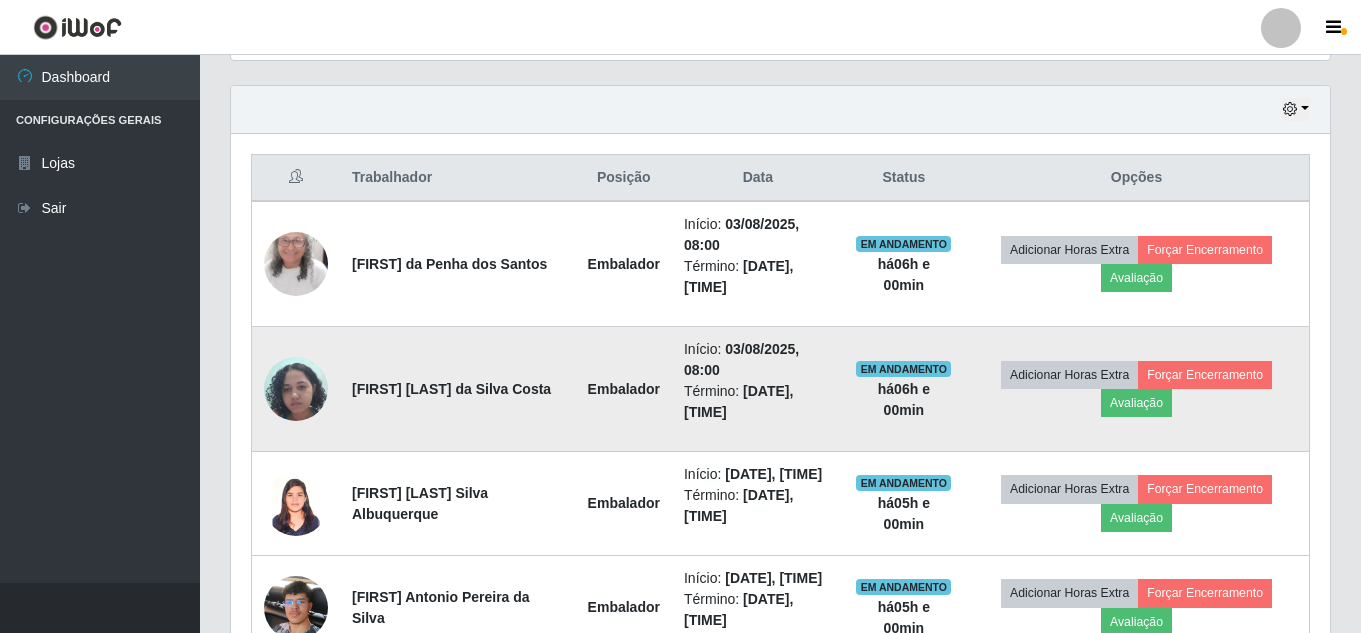 click at bounding box center [296, 388] 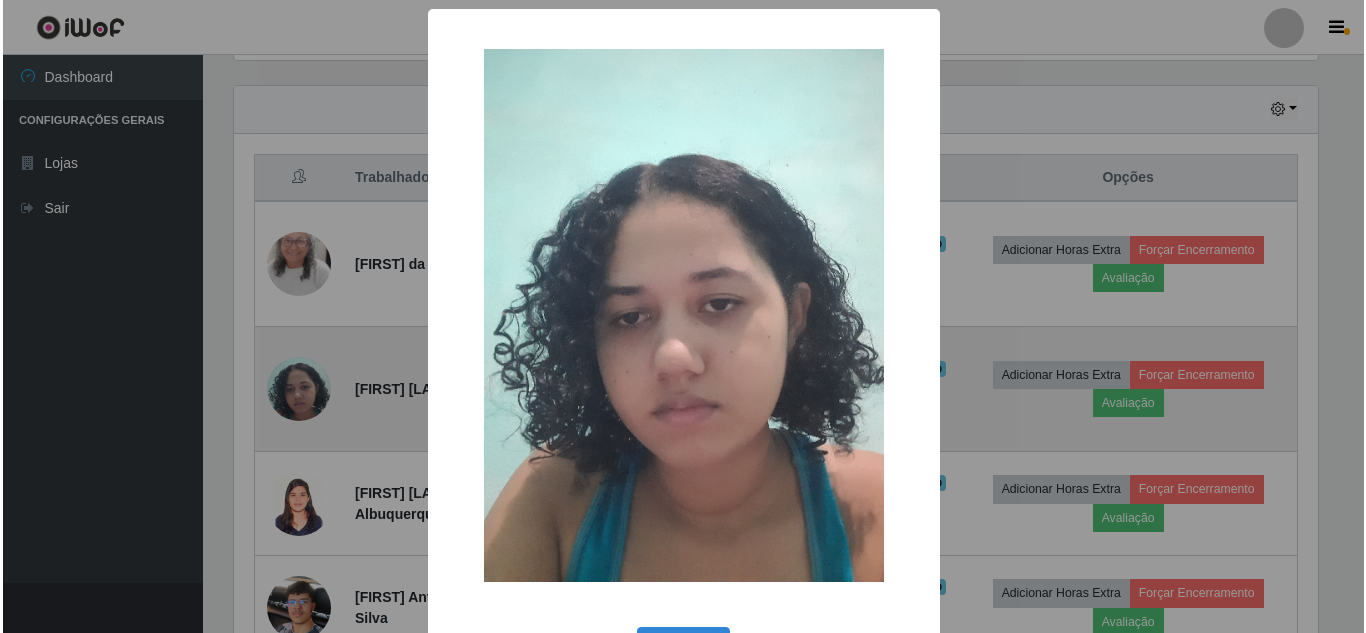 scroll, scrollTop: 999585, scrollLeft: 998911, axis: both 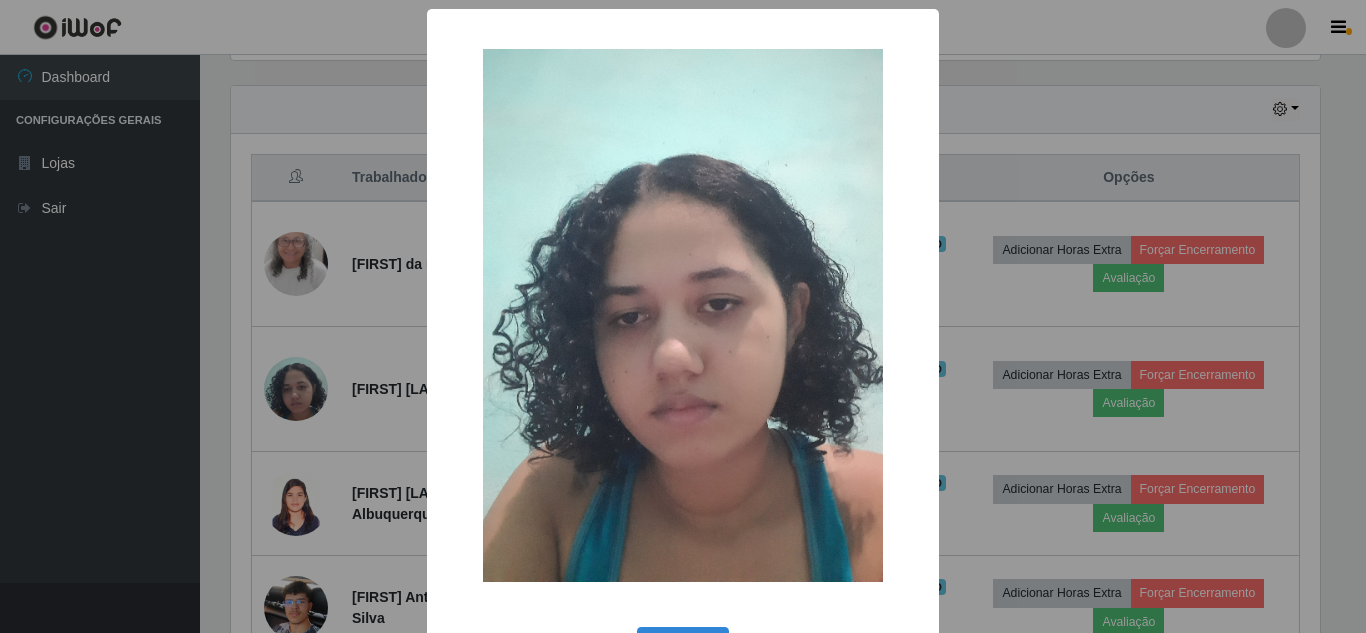 click on "× OK Cancel" at bounding box center (683, 316) 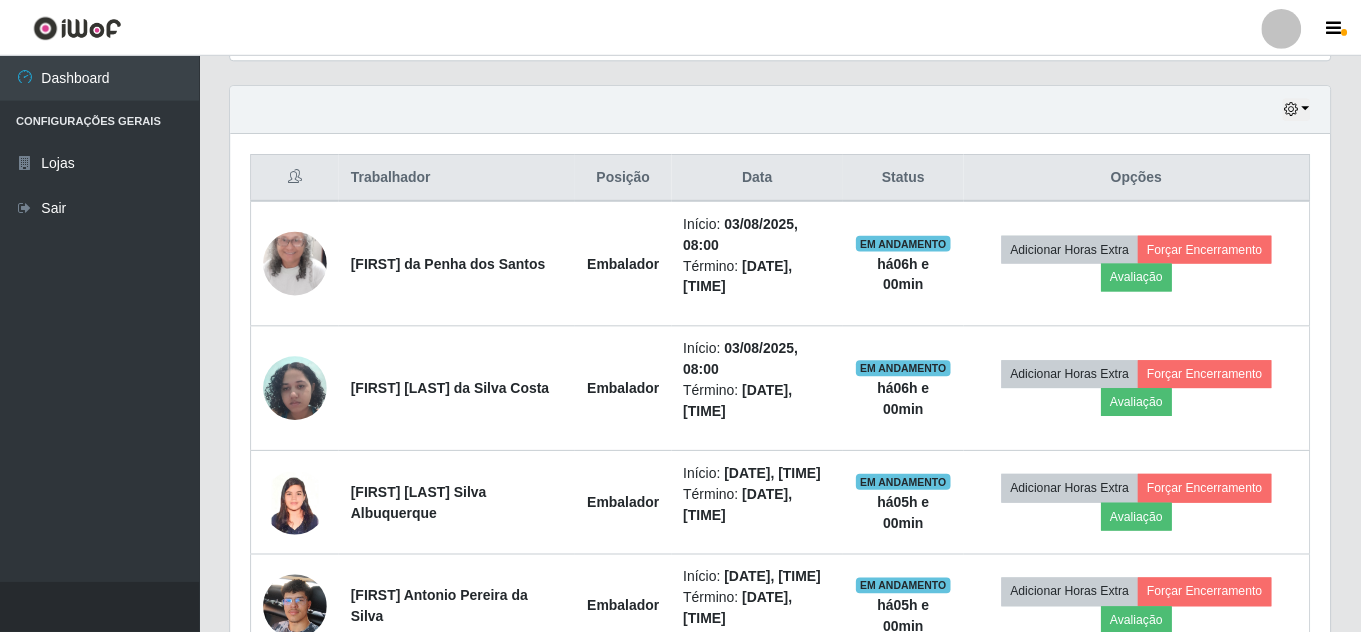 scroll, scrollTop: 999585, scrollLeft: 998901, axis: both 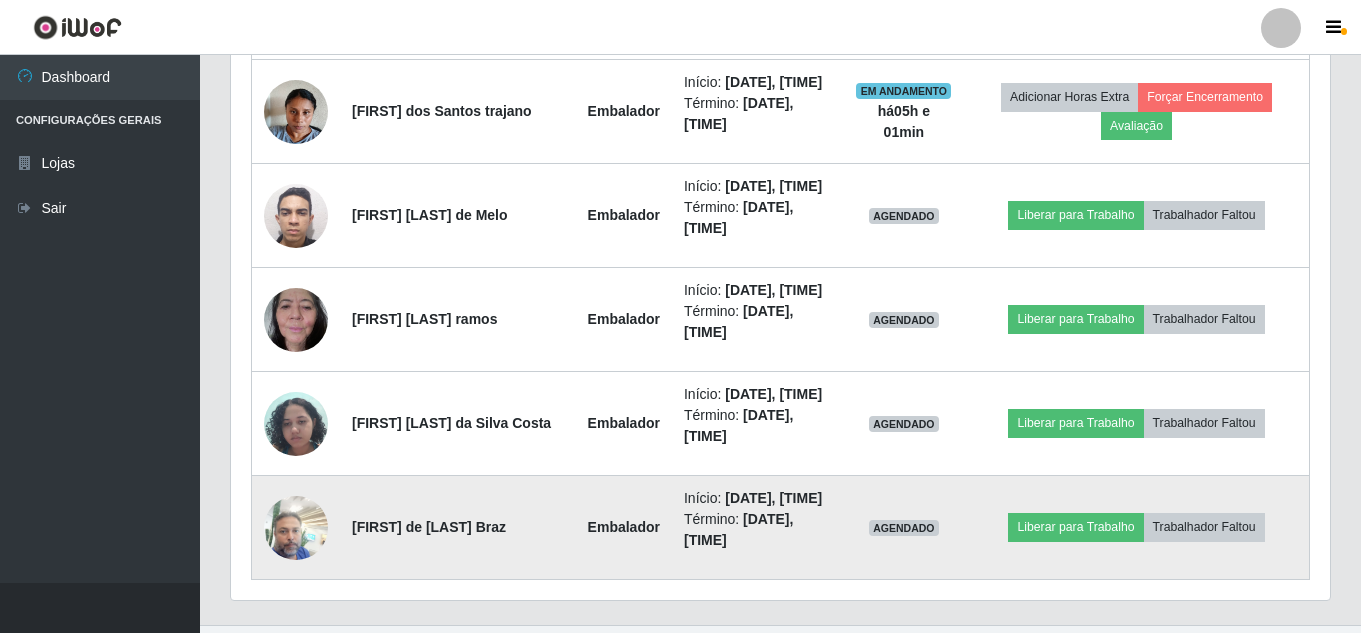 click at bounding box center (296, 527) 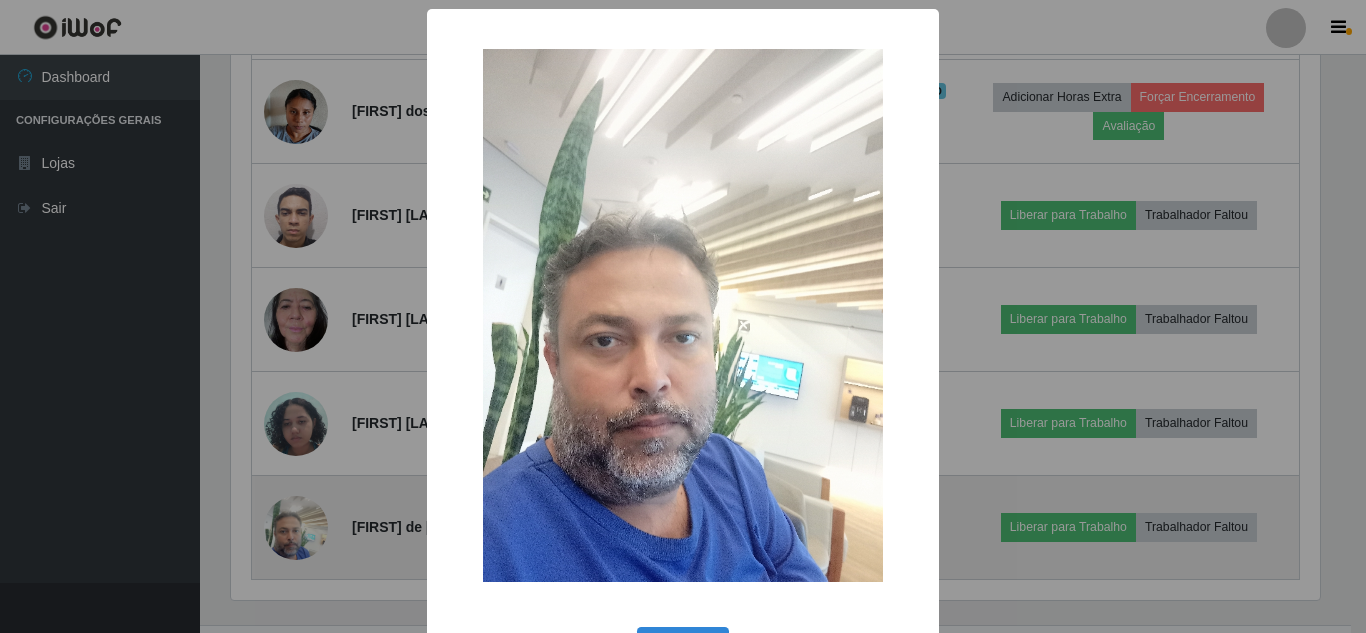 scroll, scrollTop: 999585, scrollLeft: 998911, axis: both 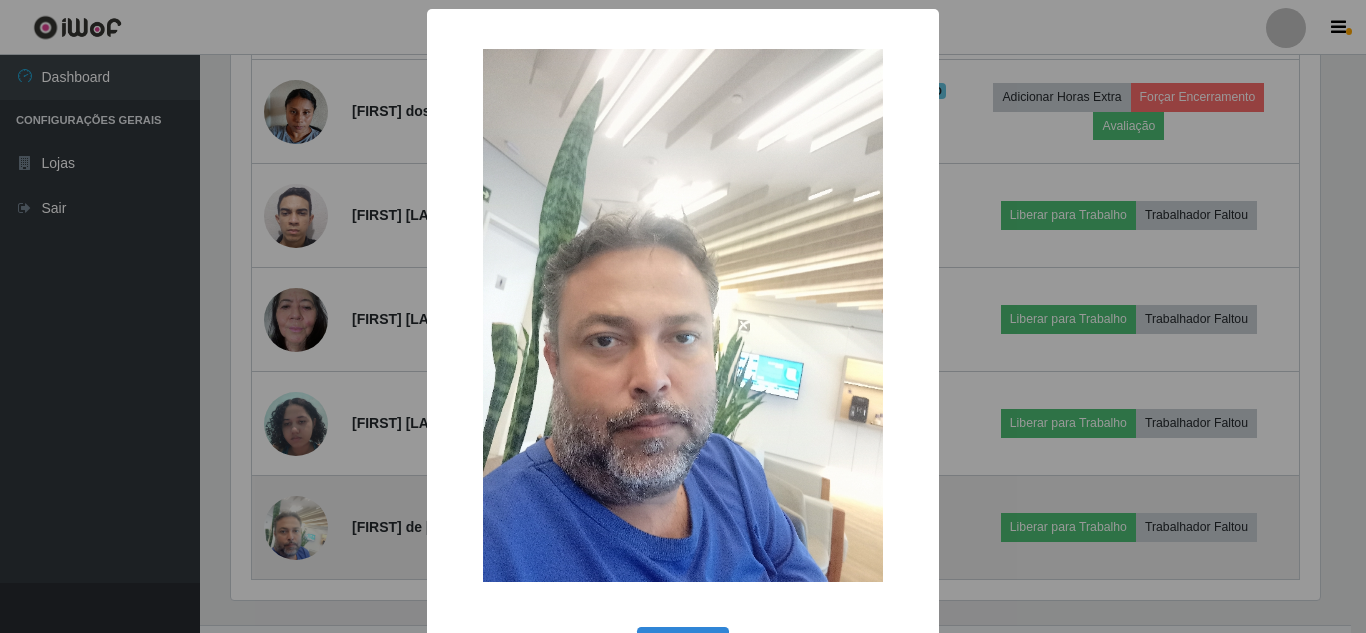 click on "× OK Cancel" at bounding box center [683, 316] 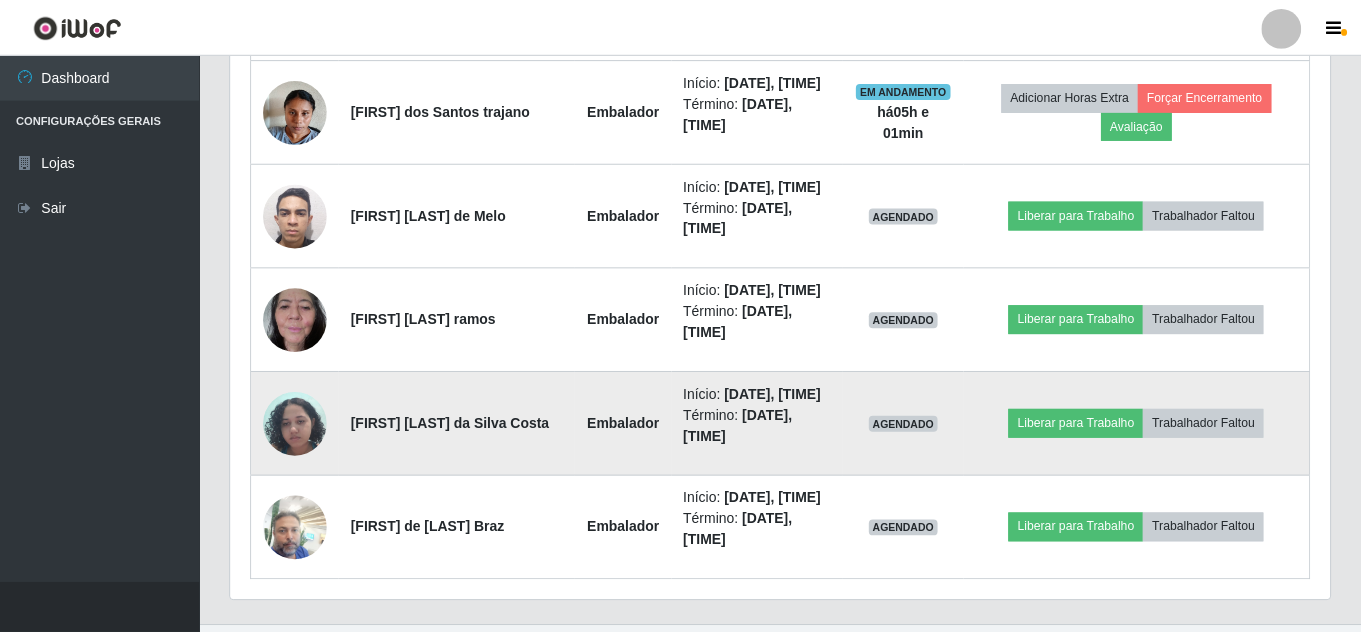 scroll, scrollTop: 999585, scrollLeft: 998901, axis: both 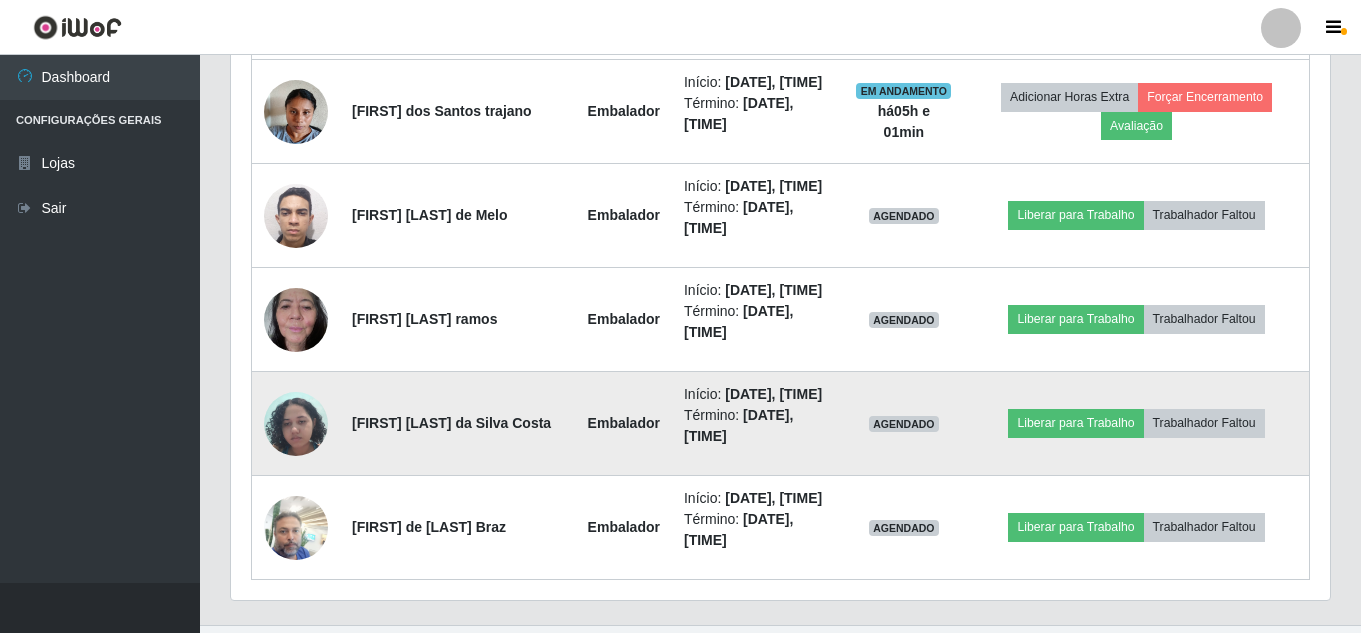 click at bounding box center (296, 423) 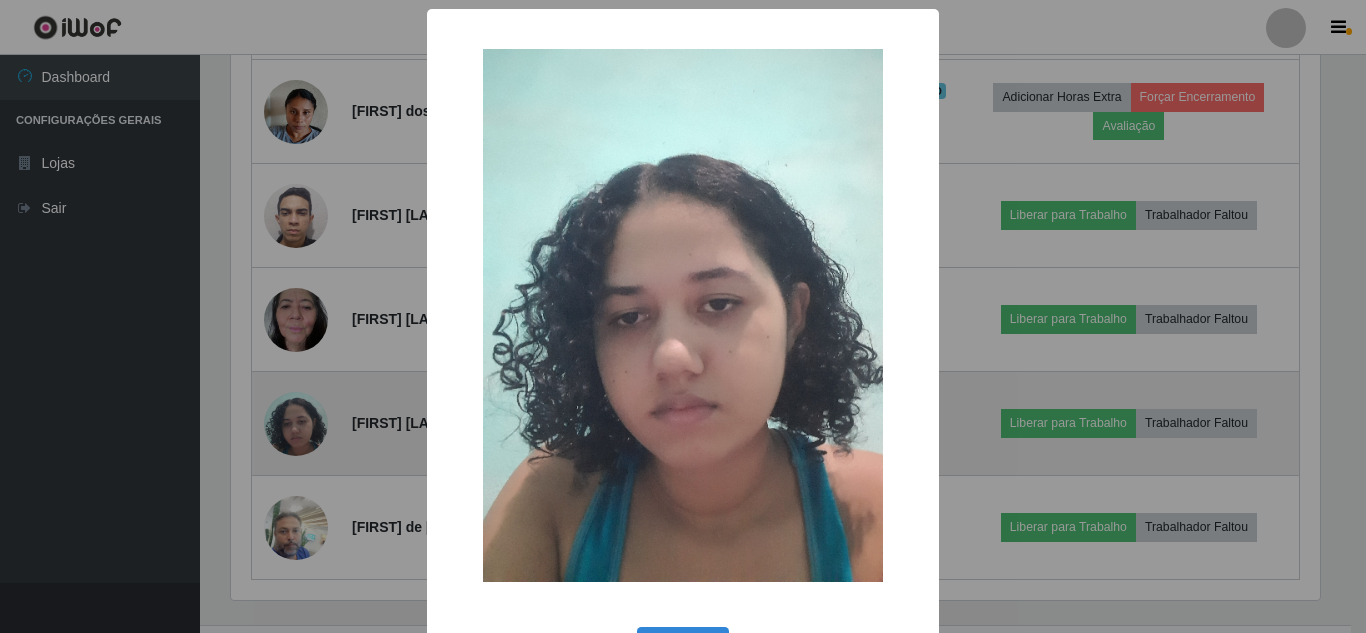 scroll, scrollTop: 999585, scrollLeft: 998911, axis: both 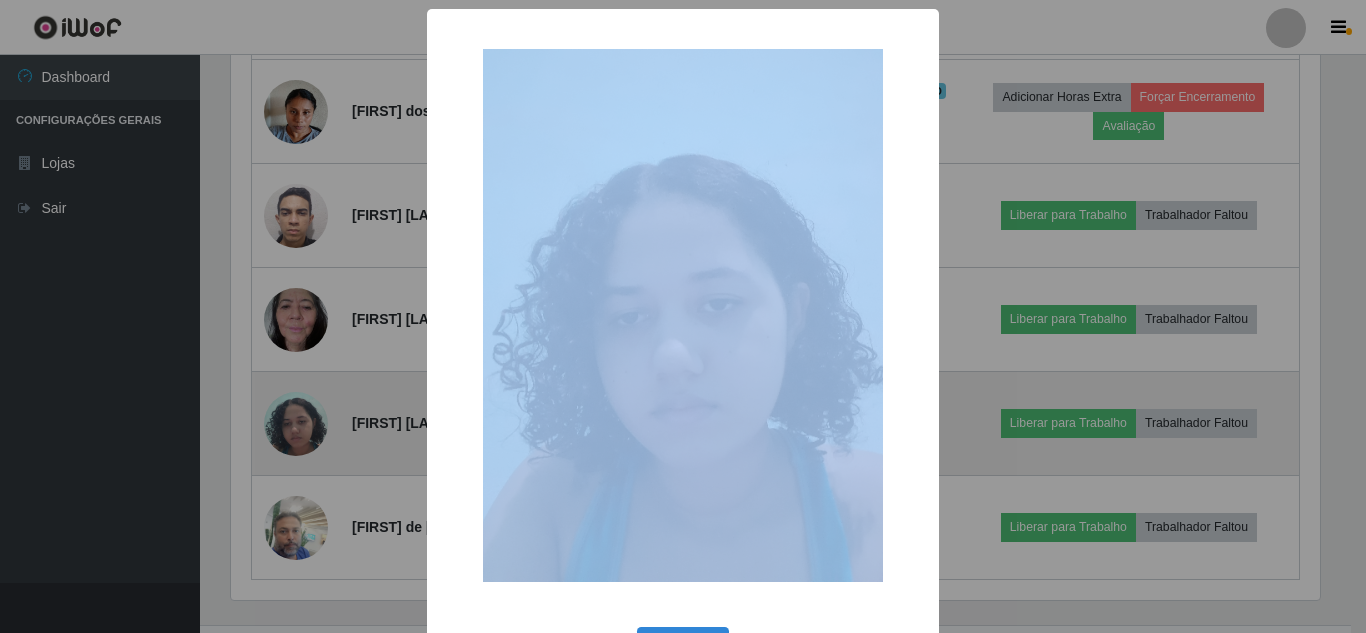 click on "× OK Cancel" at bounding box center [683, 316] 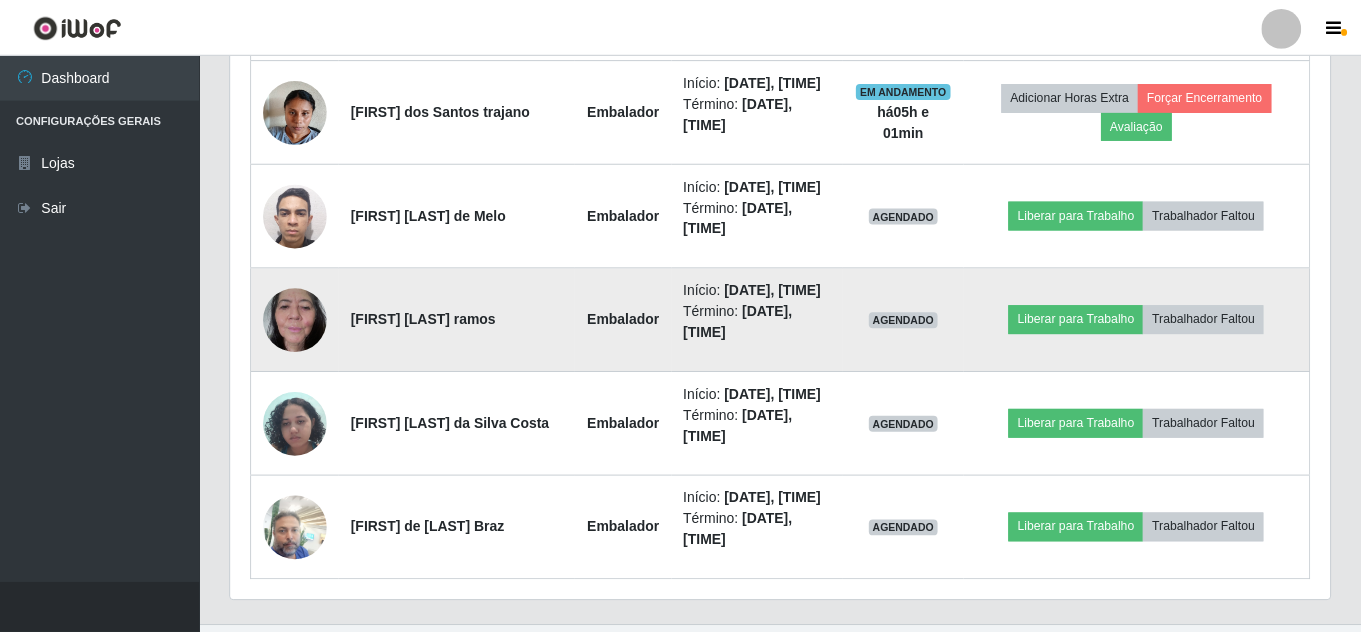 scroll, scrollTop: 999585, scrollLeft: 998901, axis: both 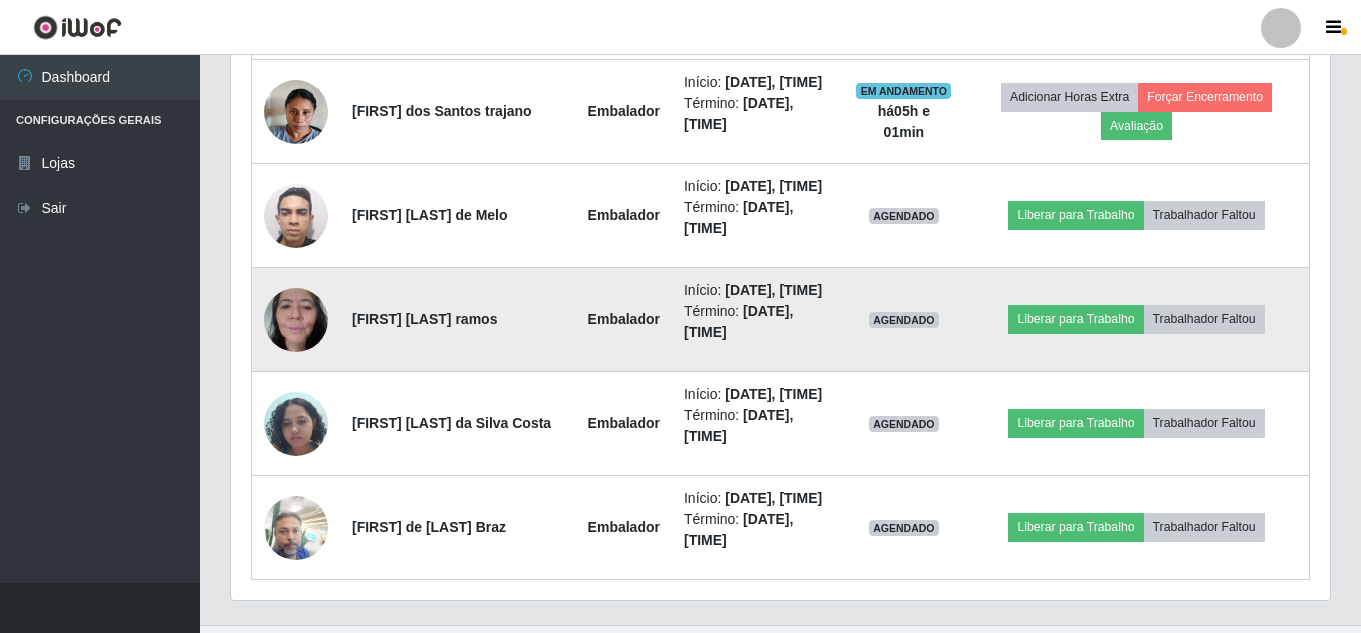 click at bounding box center (296, 319) 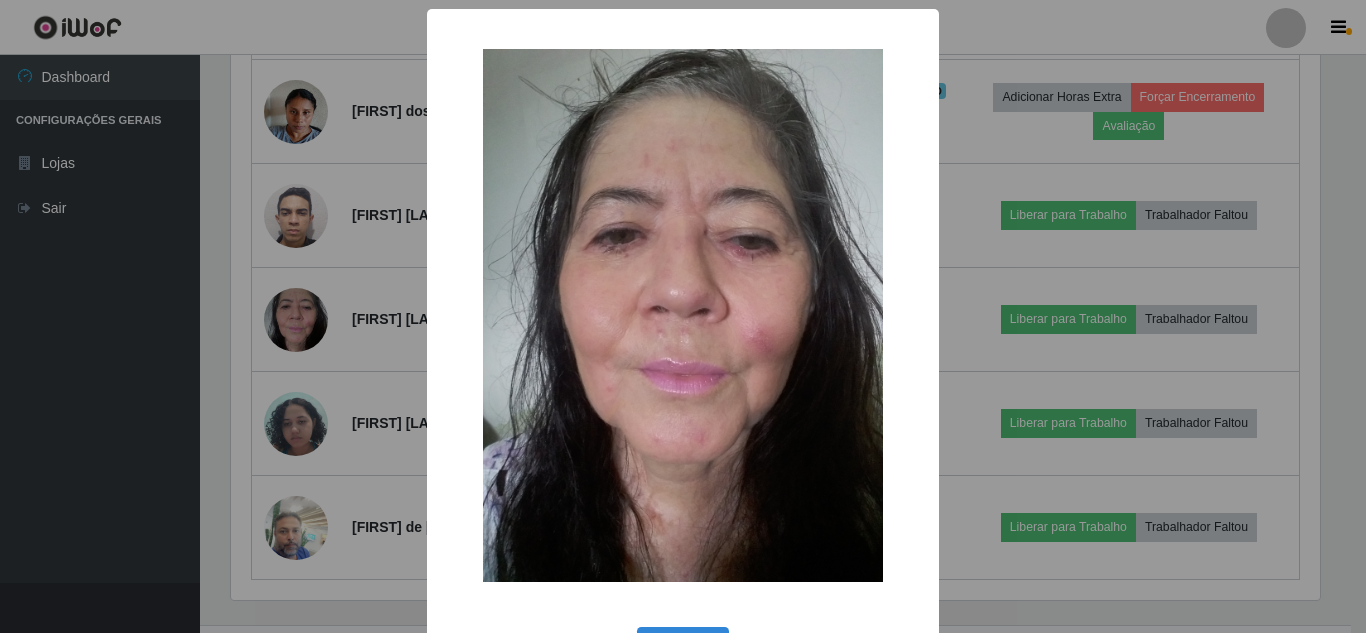 click on "× OK Cancel" at bounding box center (683, 316) 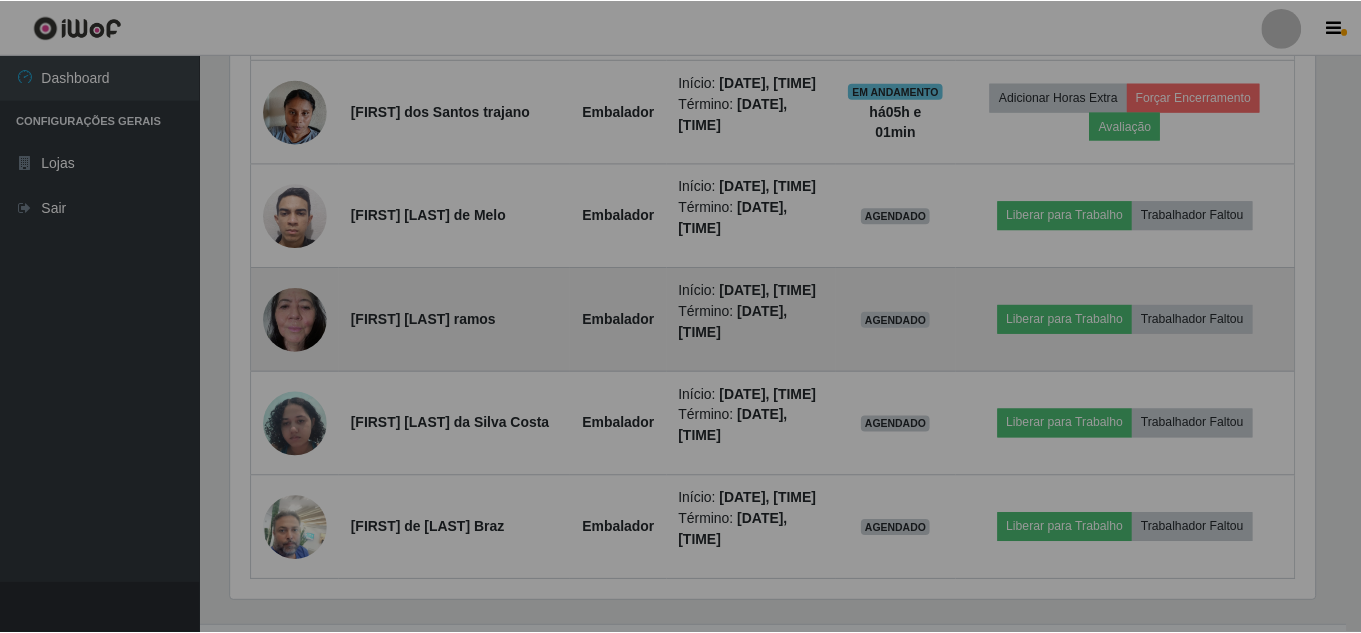scroll, scrollTop: 999585, scrollLeft: 998901, axis: both 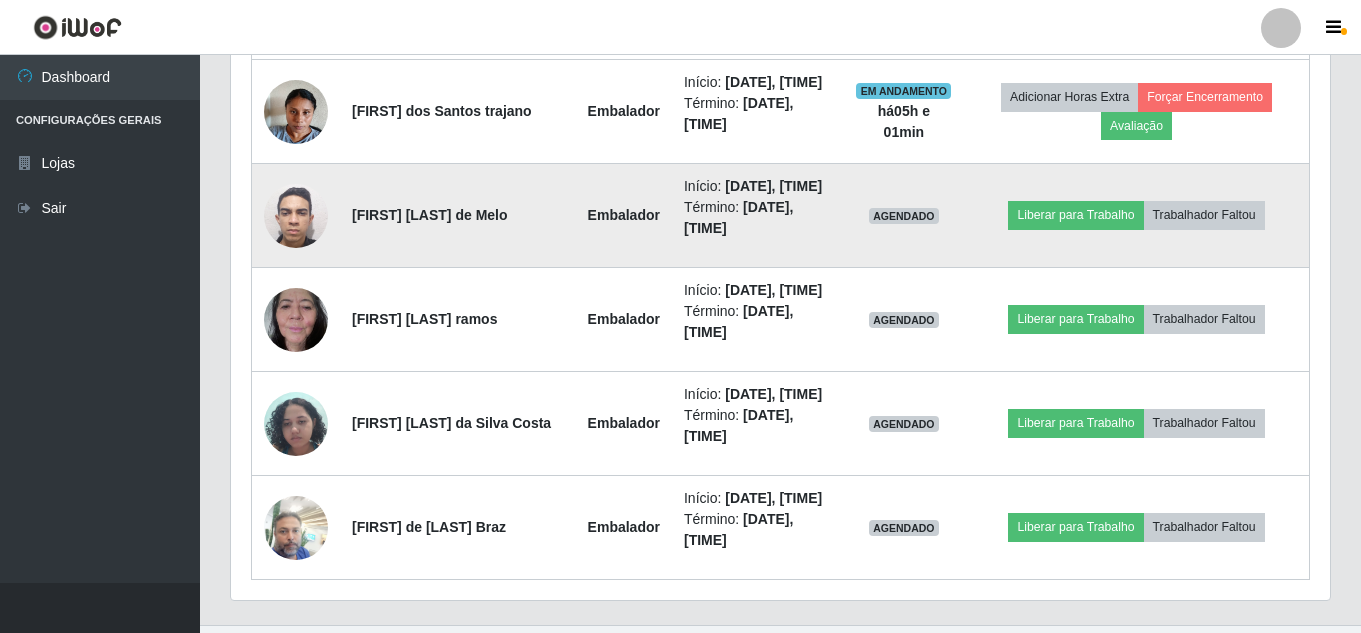 click at bounding box center [296, 216] 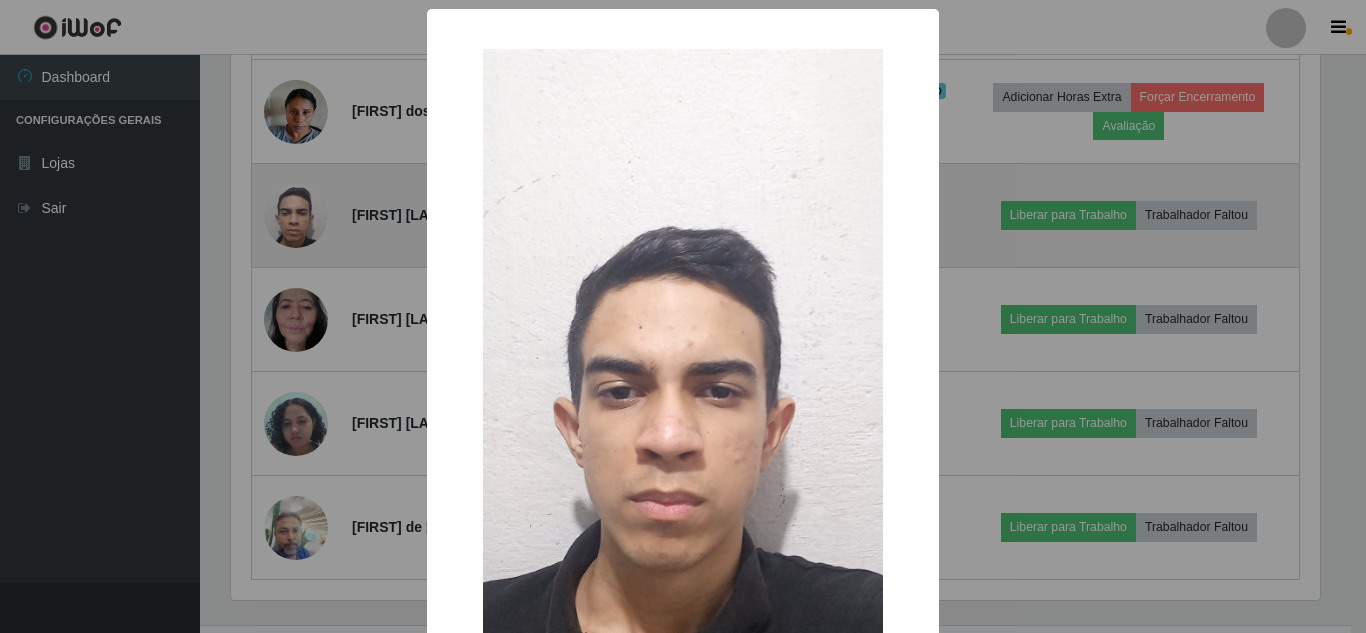 click on "× OK Cancel" at bounding box center (683, 316) 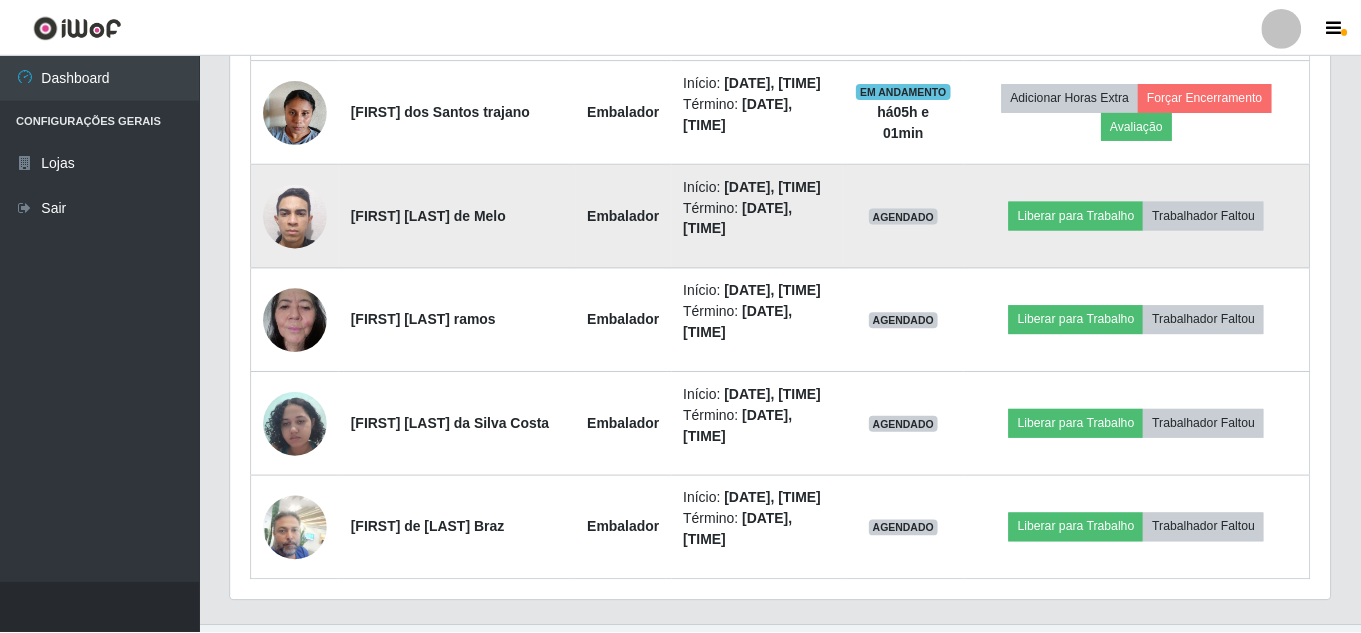 scroll, scrollTop: 999585, scrollLeft: 998901, axis: both 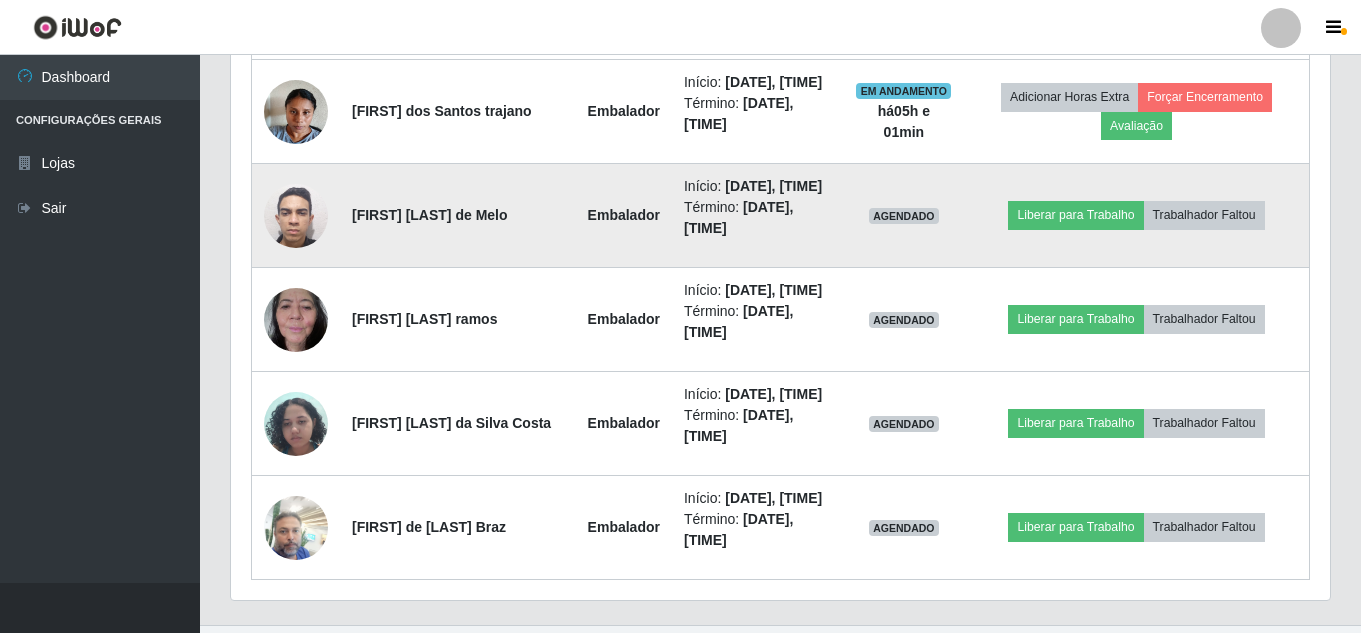 click at bounding box center [296, 216] 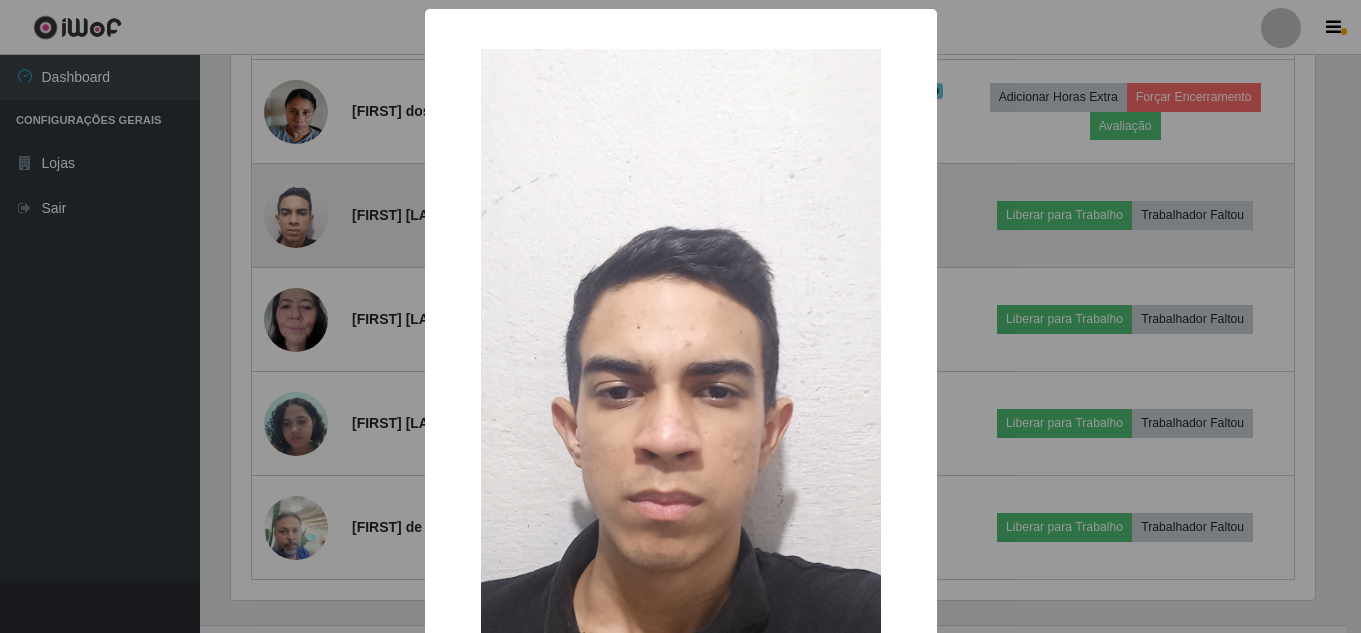 scroll, scrollTop: 999585, scrollLeft: 998911, axis: both 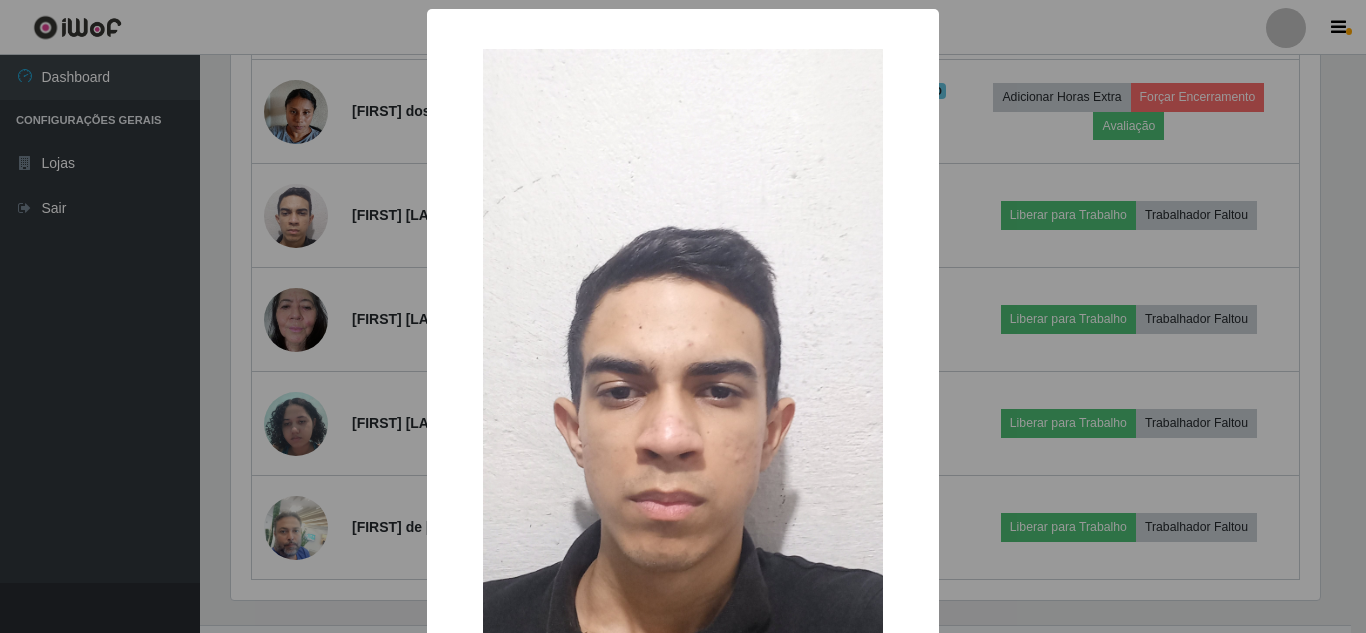 click on "× OK Cancel" at bounding box center [683, 316] 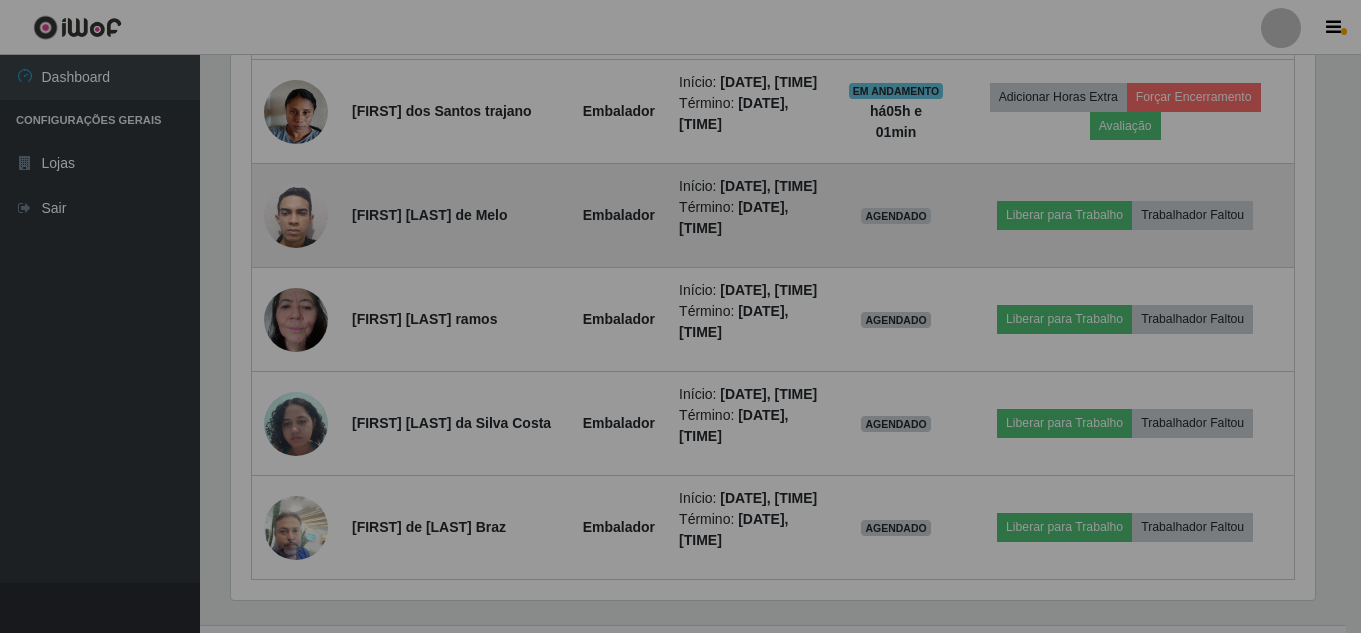 scroll, scrollTop: 999585, scrollLeft: 998901, axis: both 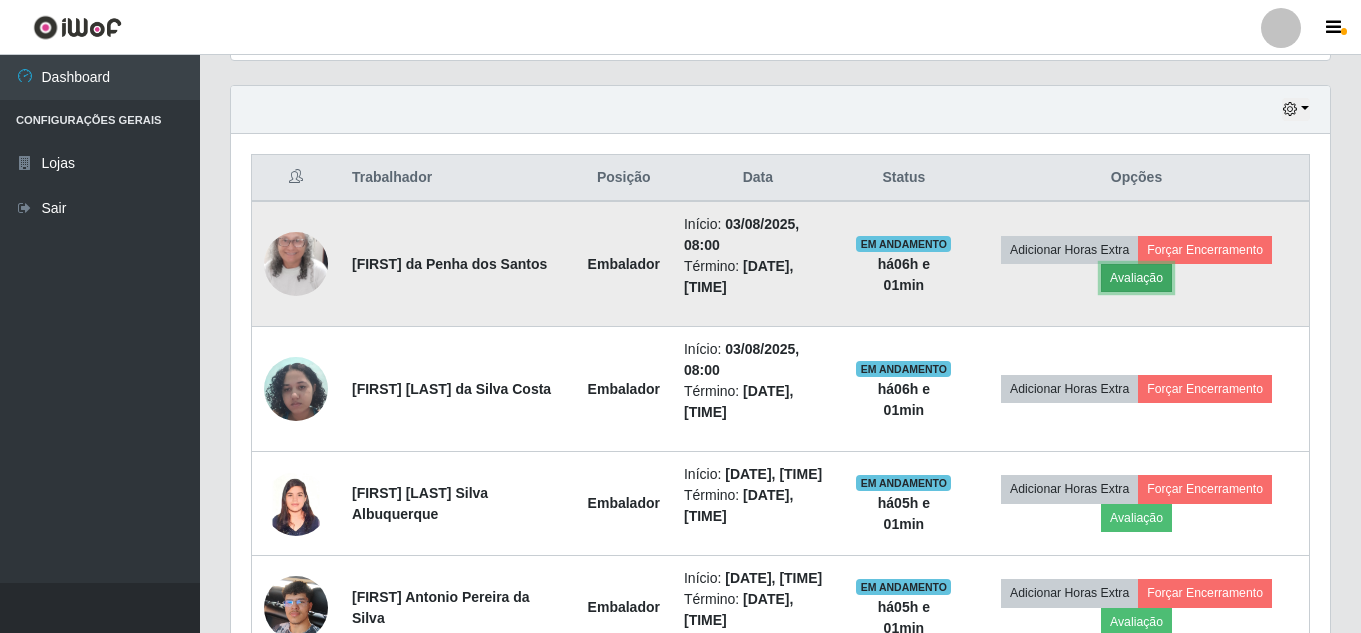 click on "Avaliação" at bounding box center [1136, 278] 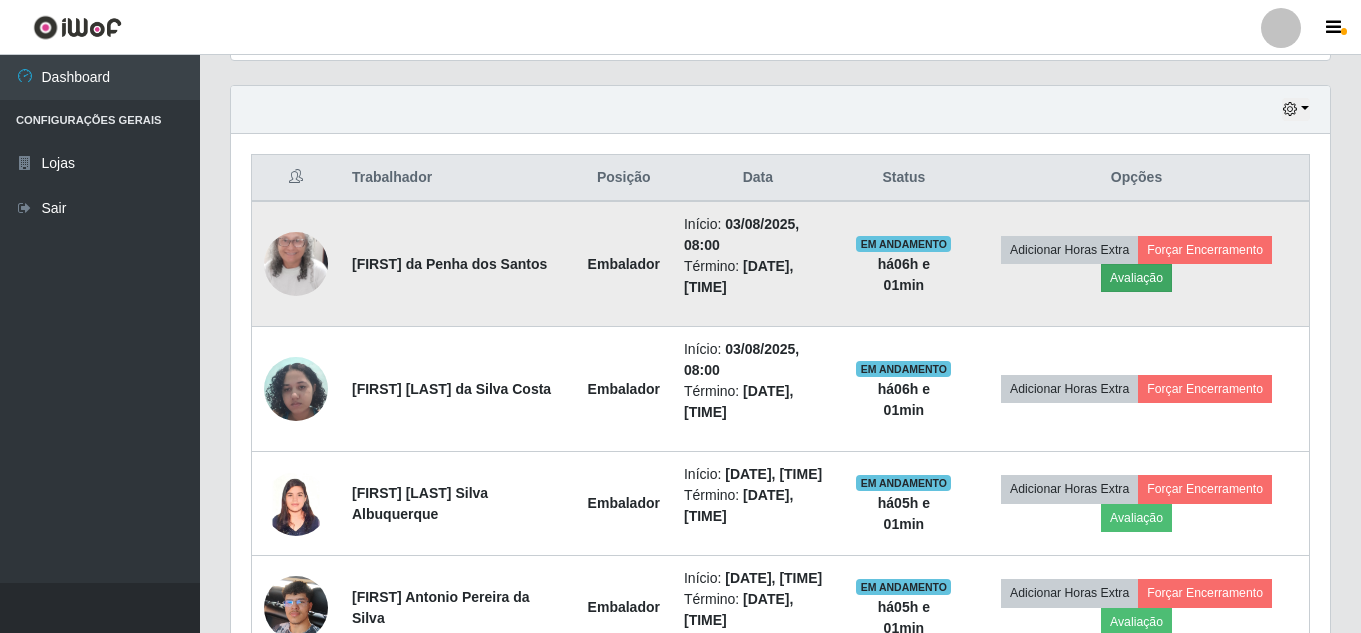 scroll 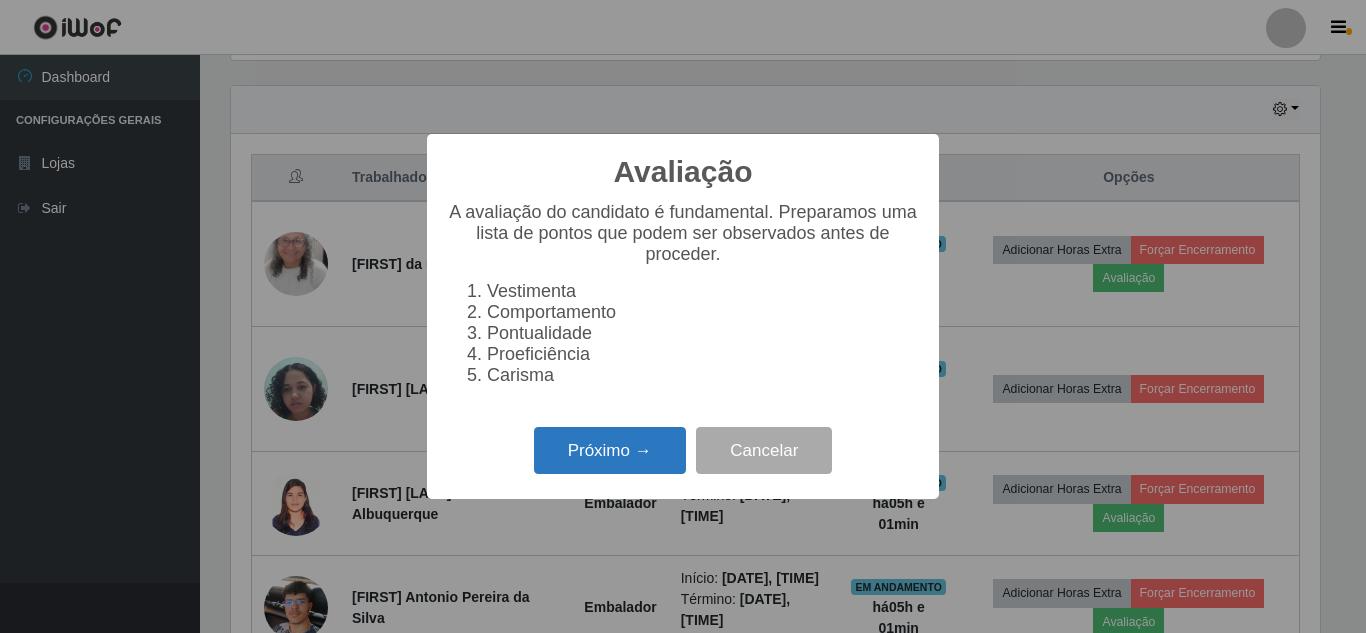 click on "Próximo →" at bounding box center [610, 450] 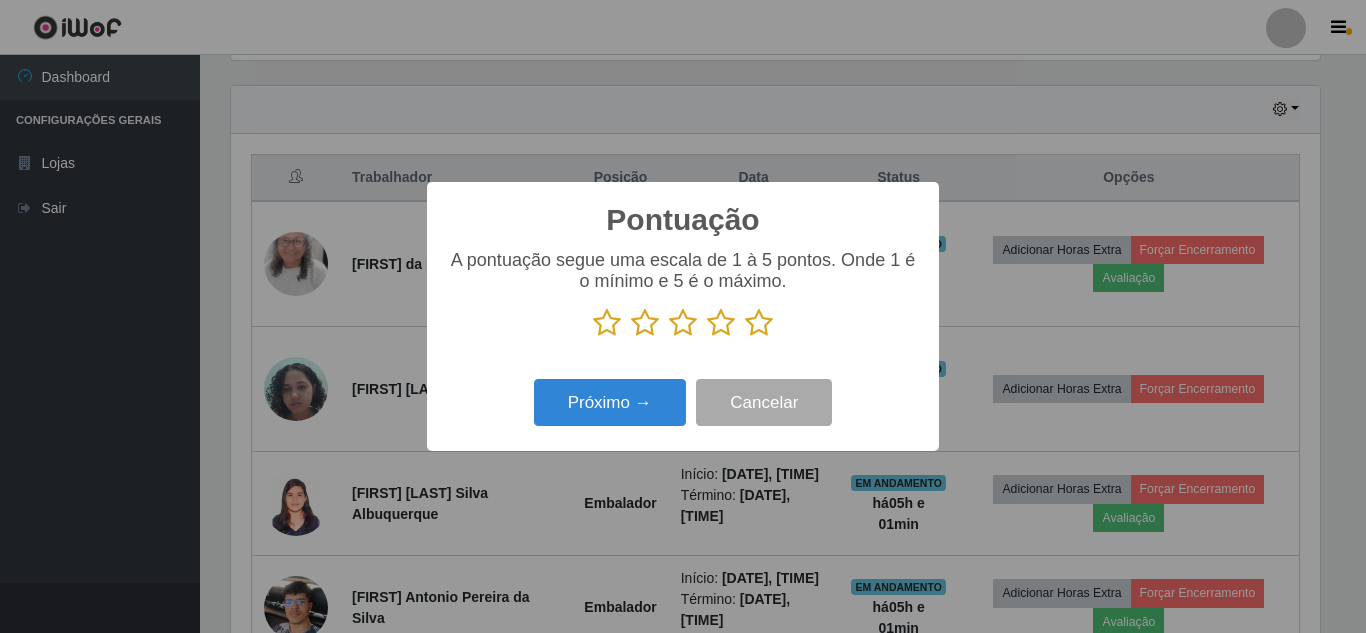 click at bounding box center [721, 323] 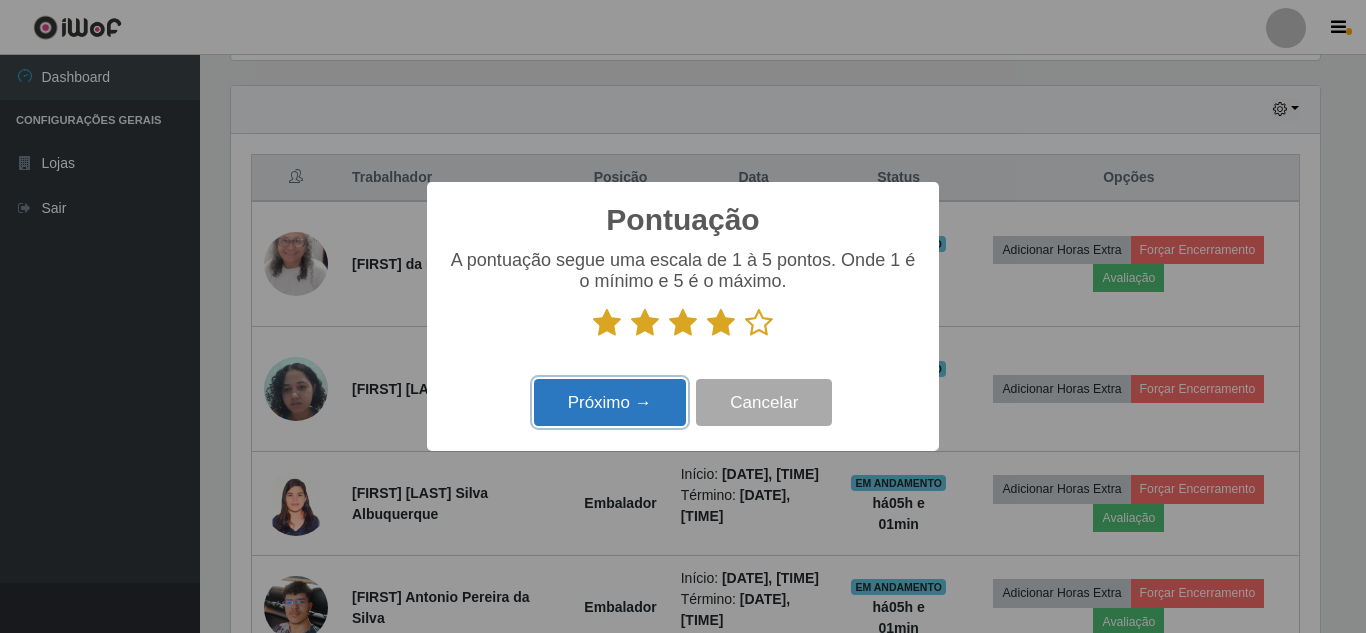 click on "Próximo →" at bounding box center [610, 402] 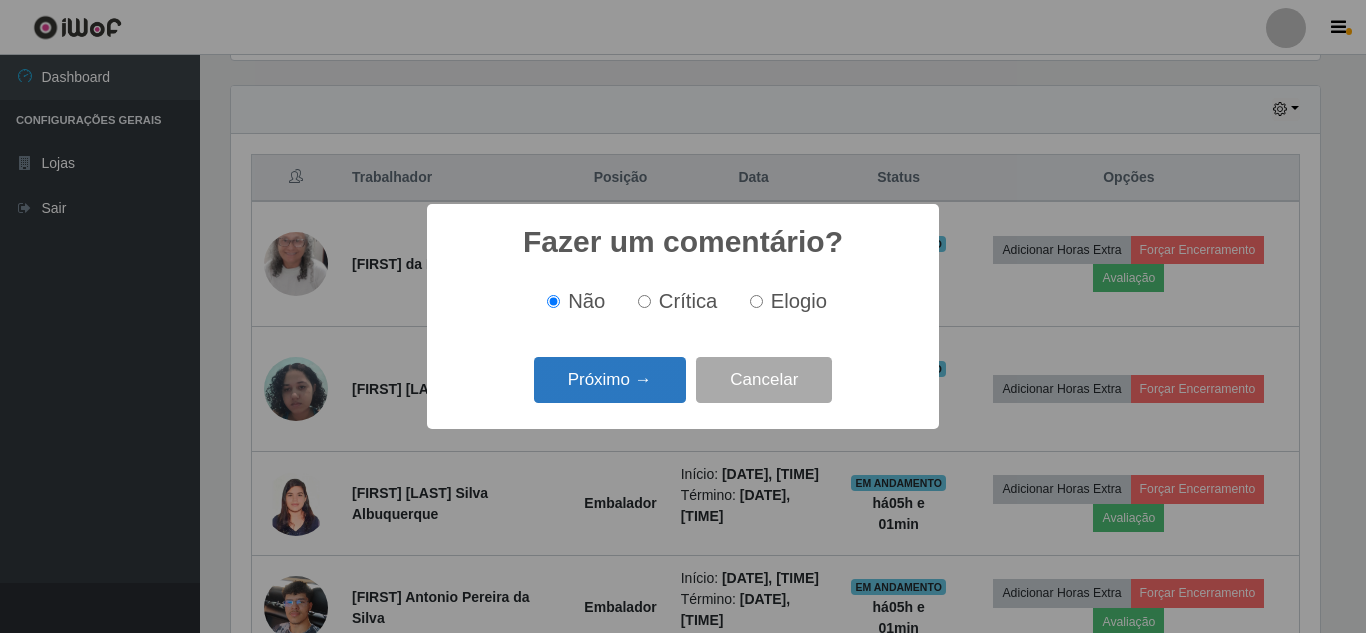 click on "Próximo →" at bounding box center [610, 380] 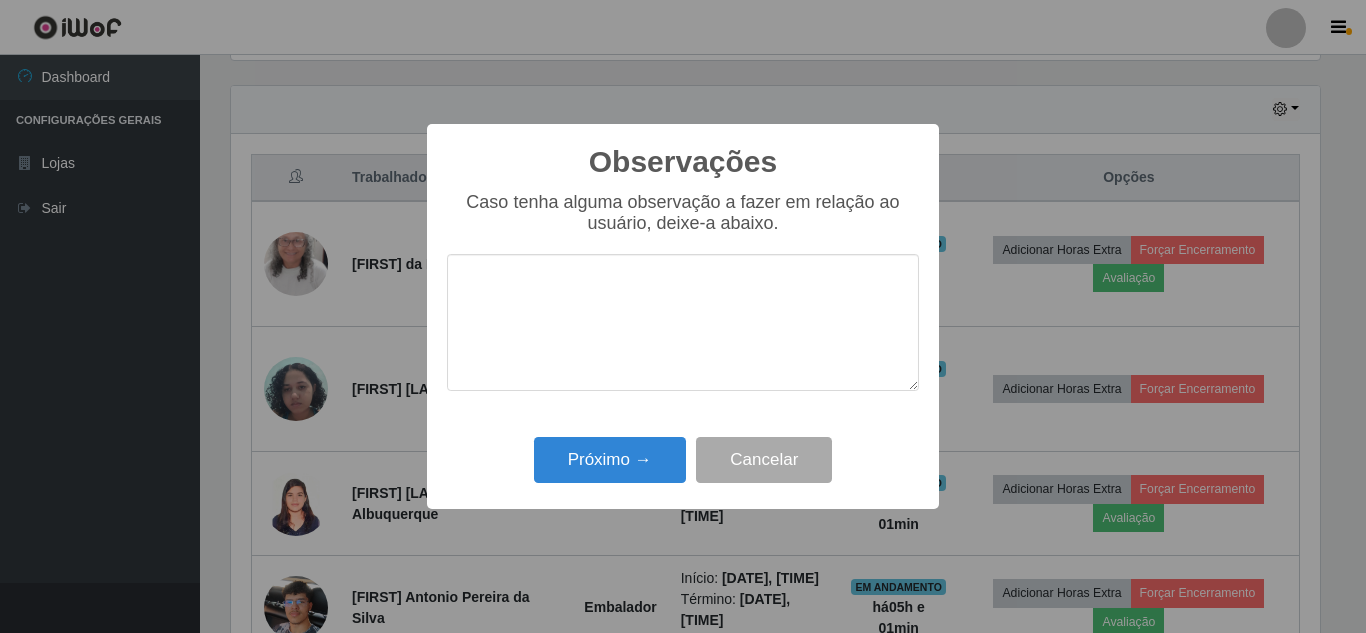 type on "d" 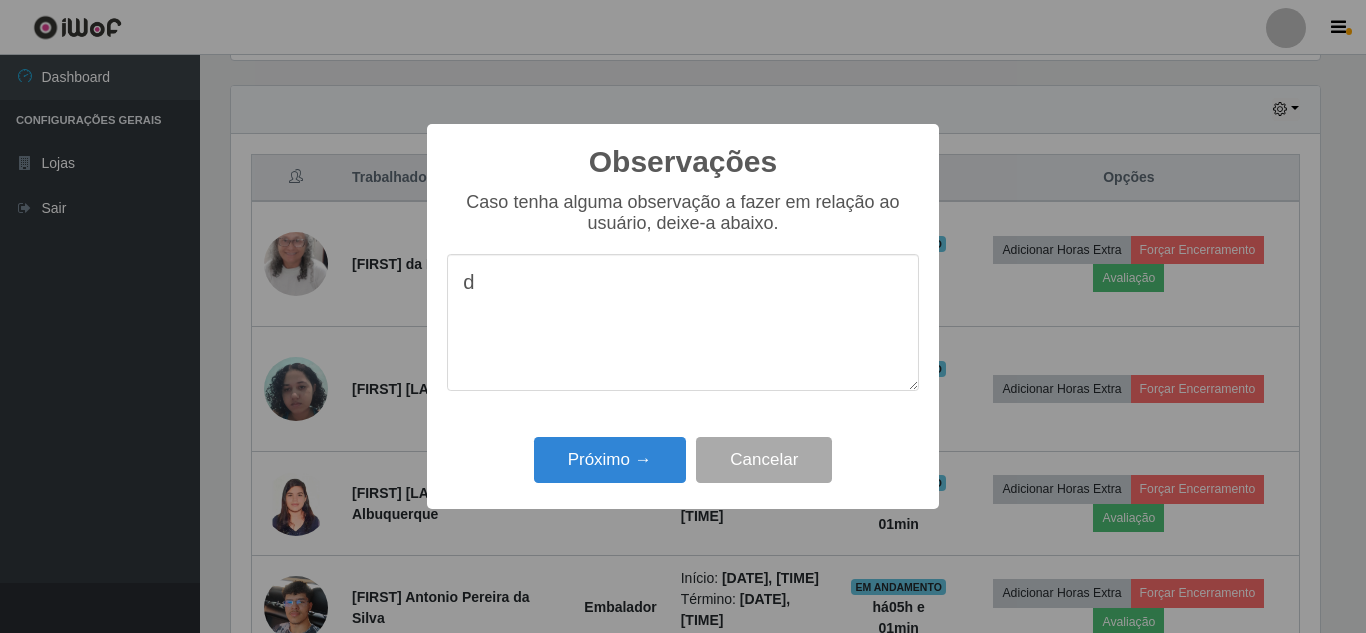 type 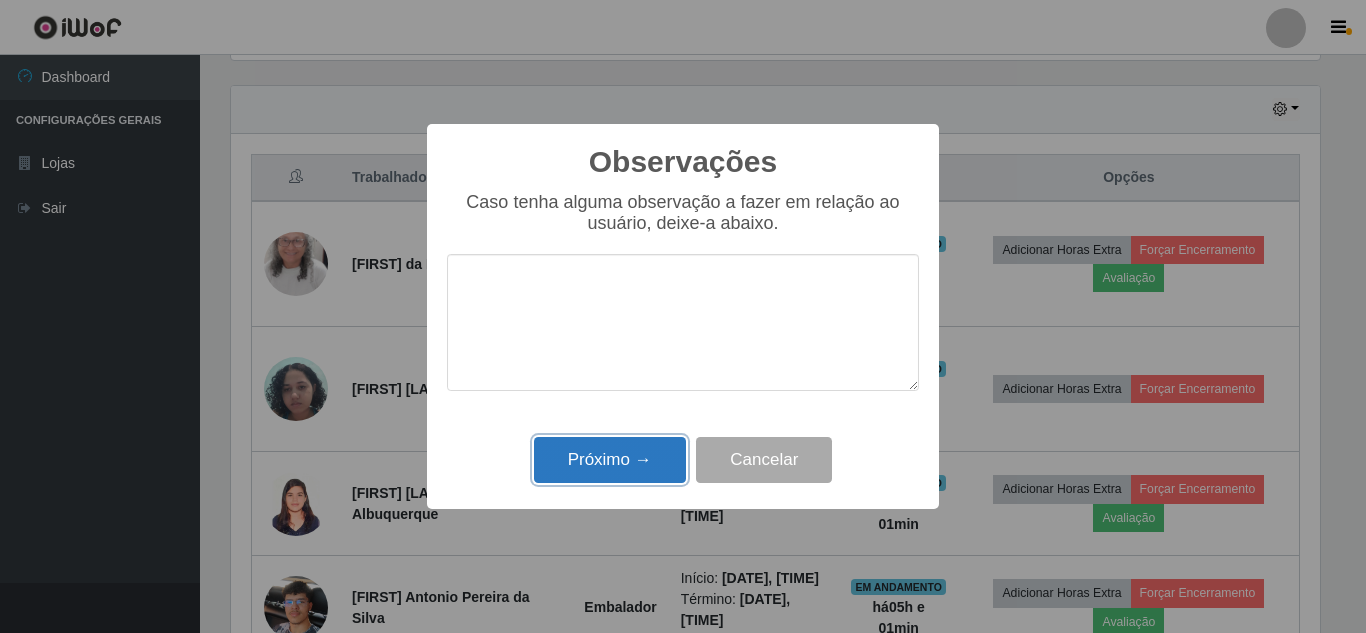 click on "Próximo →" at bounding box center (610, 460) 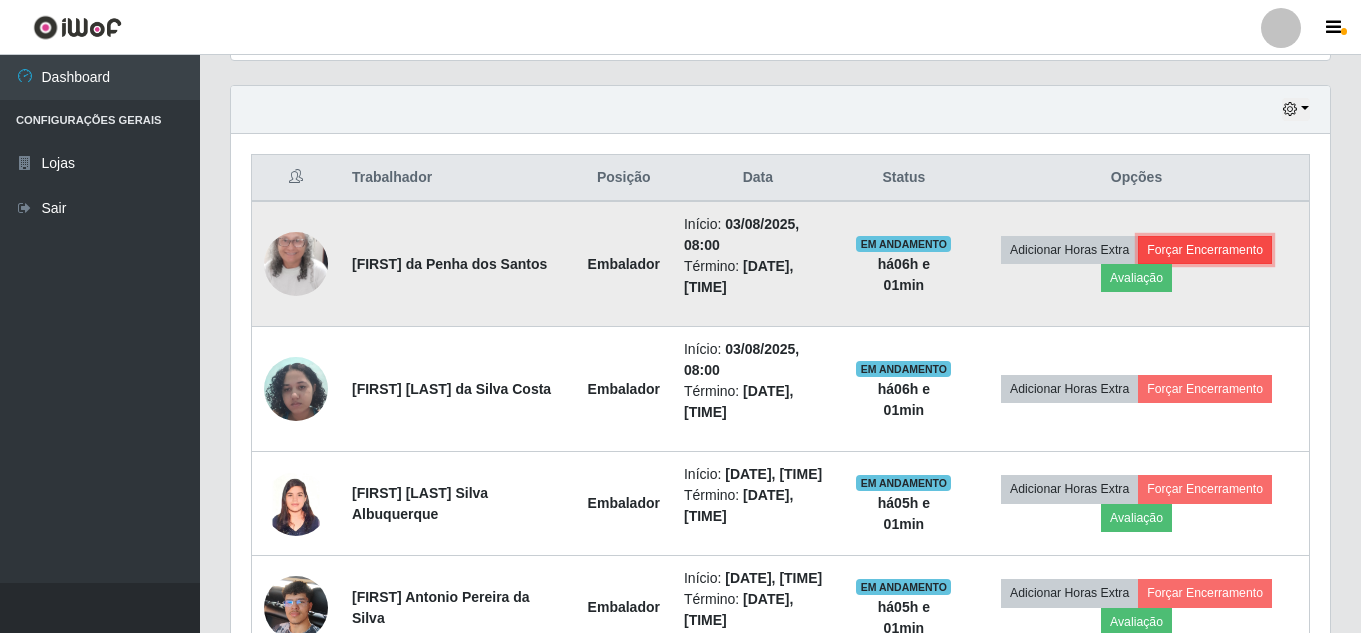 click on "Forçar Encerramento" at bounding box center [1205, 250] 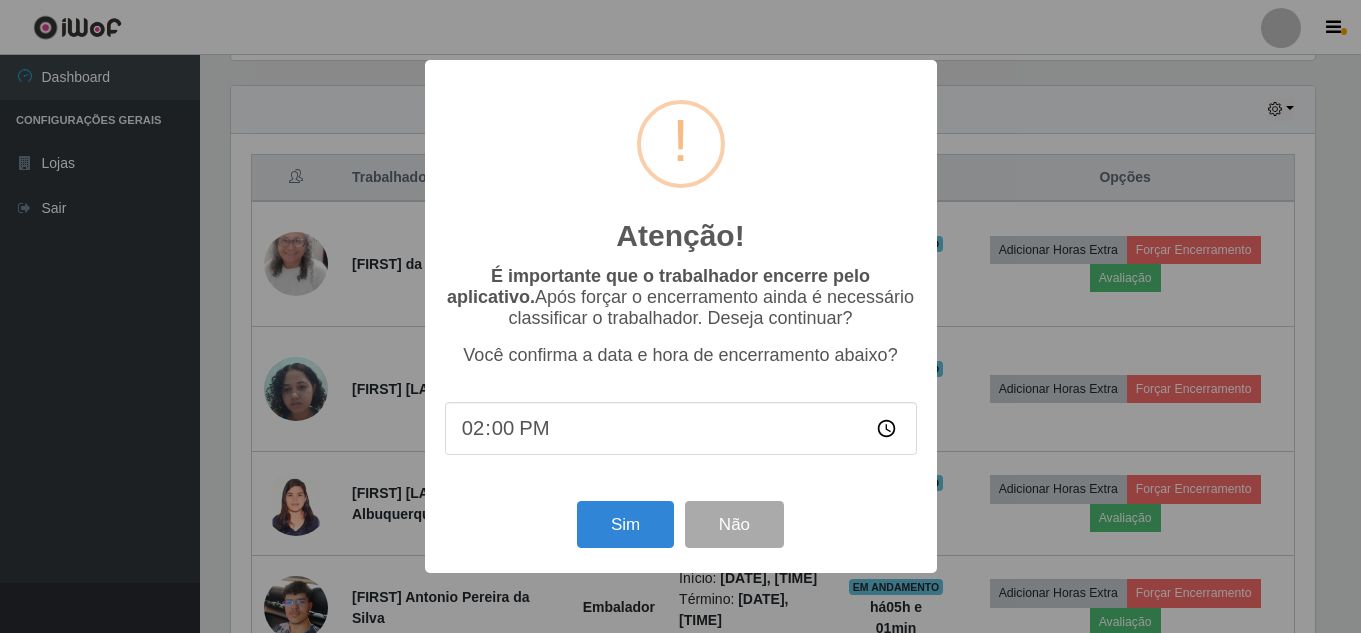 scroll, scrollTop: 999585, scrollLeft: 998911, axis: both 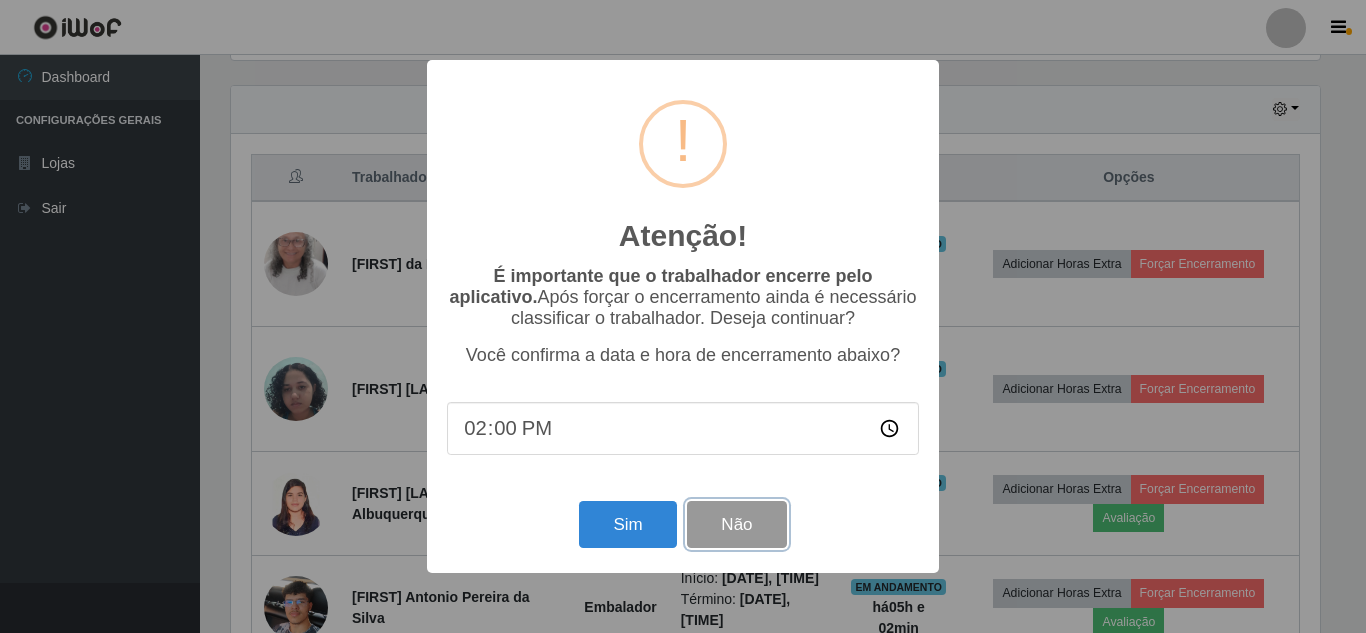 click on "Não" at bounding box center (736, 524) 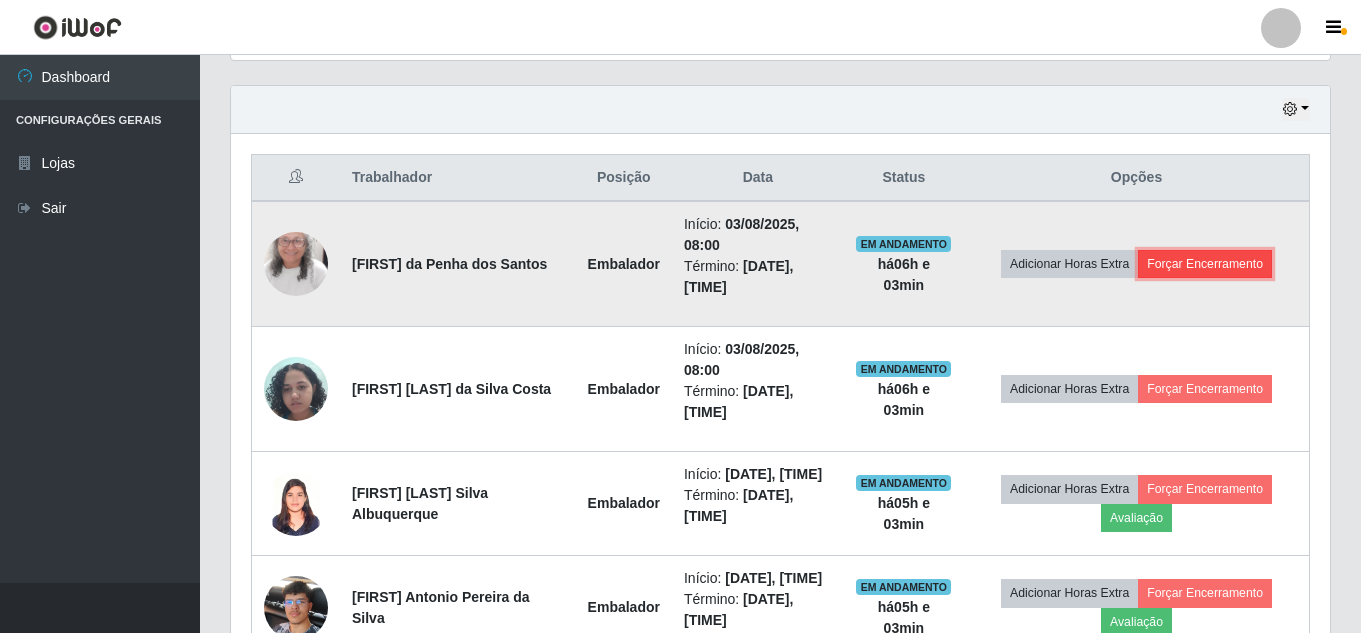 click on "Forçar Encerramento" at bounding box center (1205, 264) 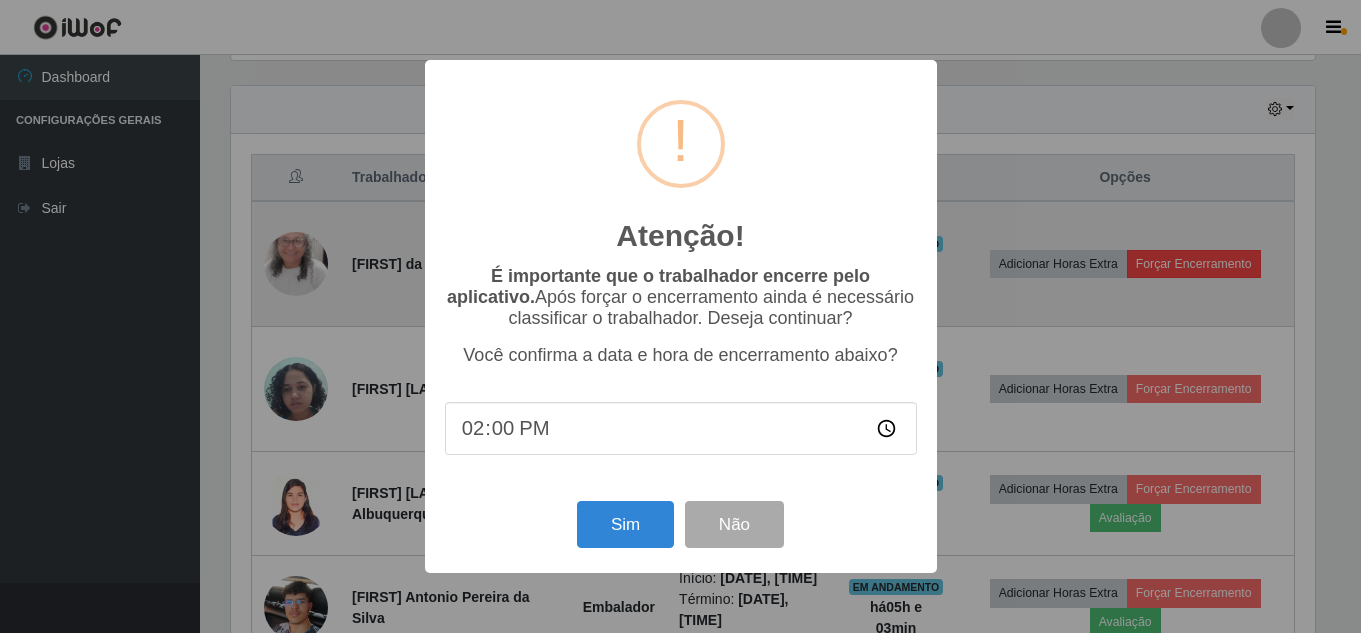scroll, scrollTop: 999585, scrollLeft: 998911, axis: both 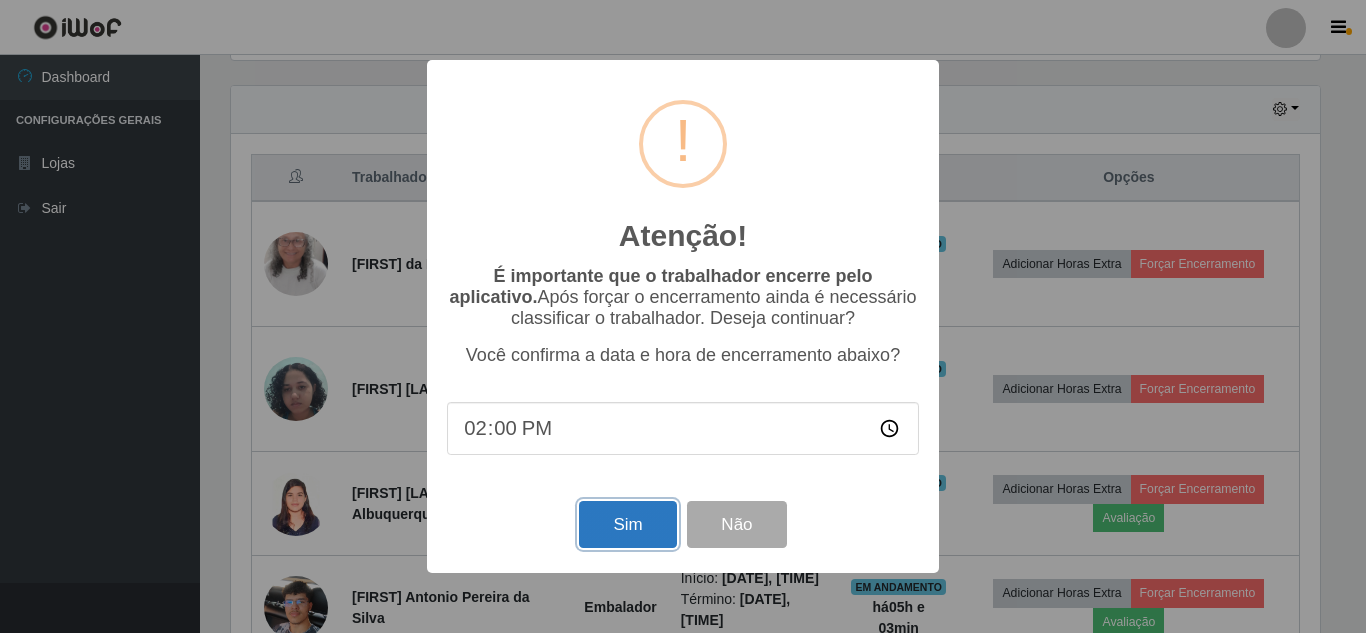 click on "Sim" at bounding box center (627, 524) 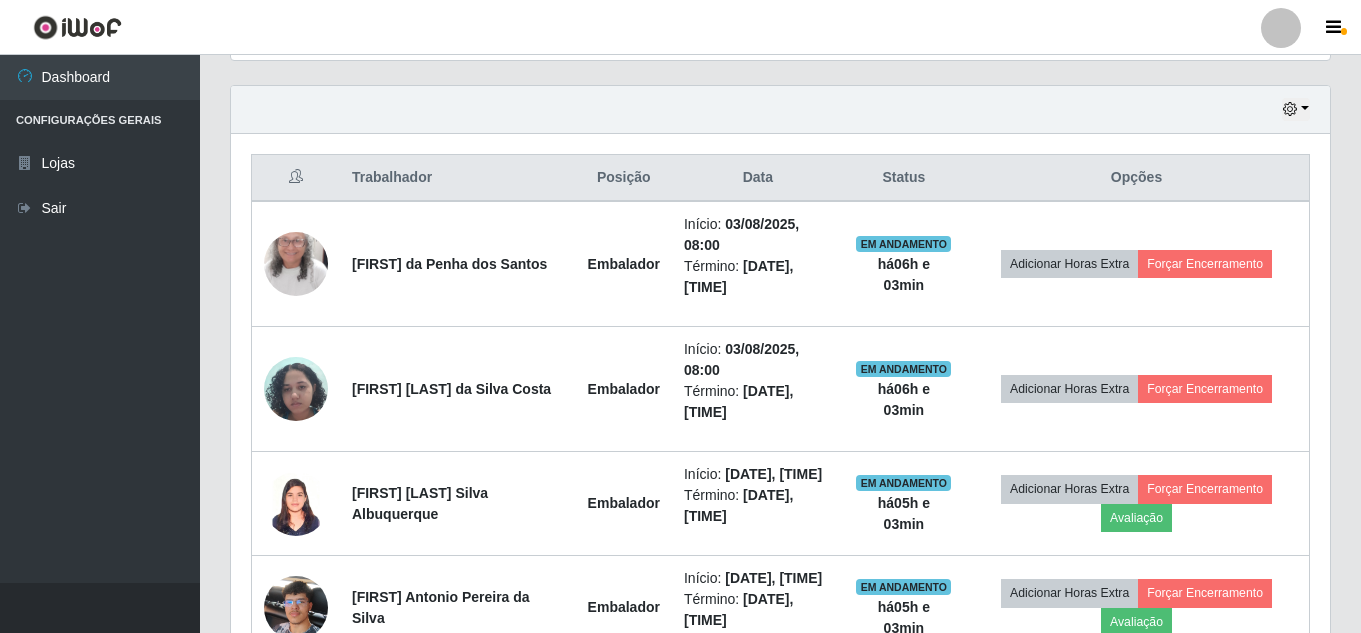 scroll, scrollTop: 999585, scrollLeft: 998901, axis: both 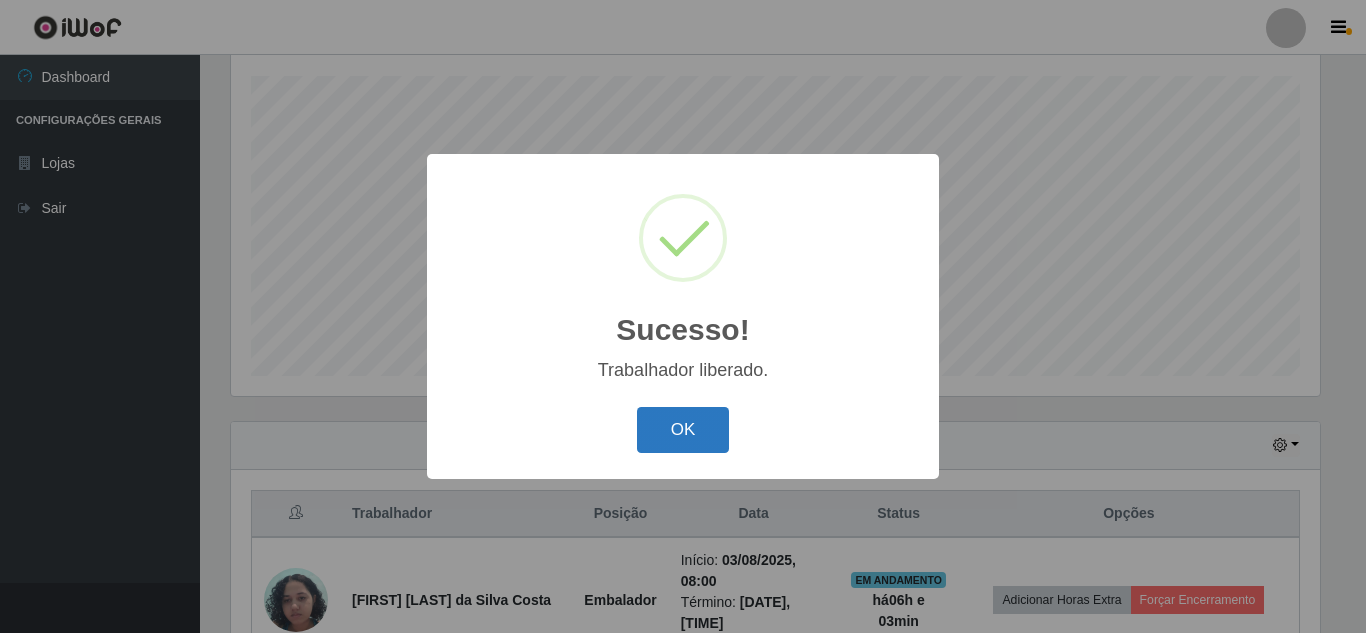 click on "OK" at bounding box center (683, 430) 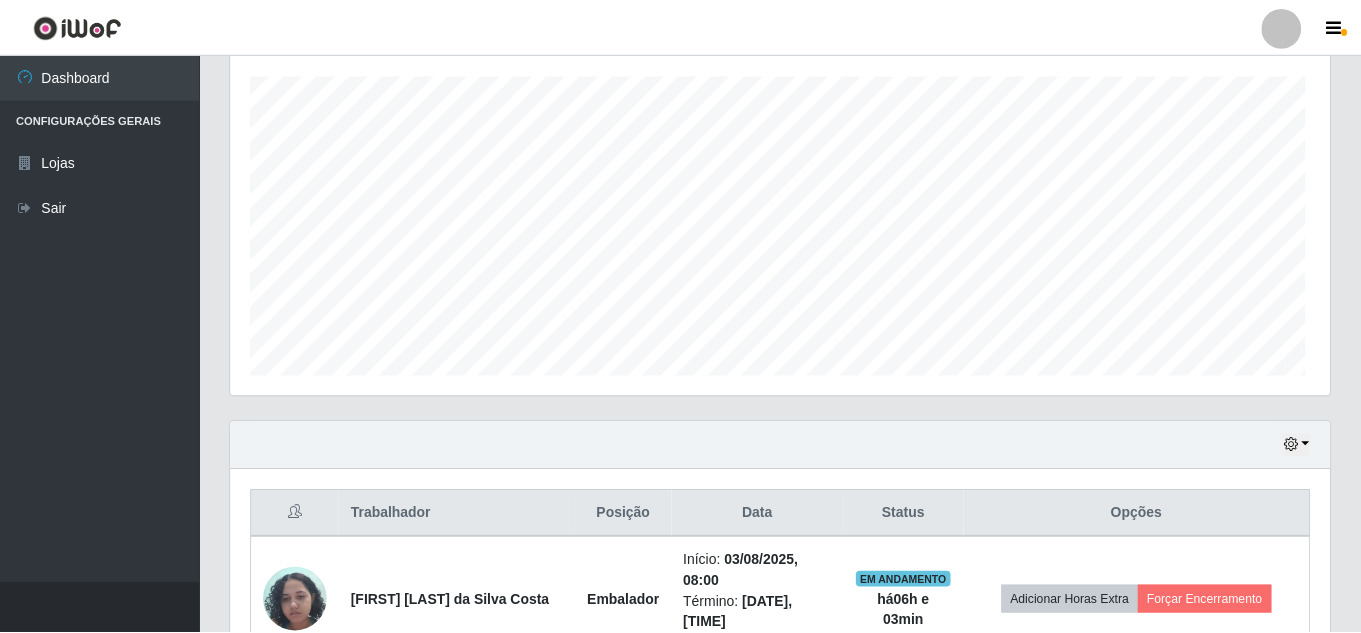 scroll, scrollTop: 999585, scrollLeft: 998901, axis: both 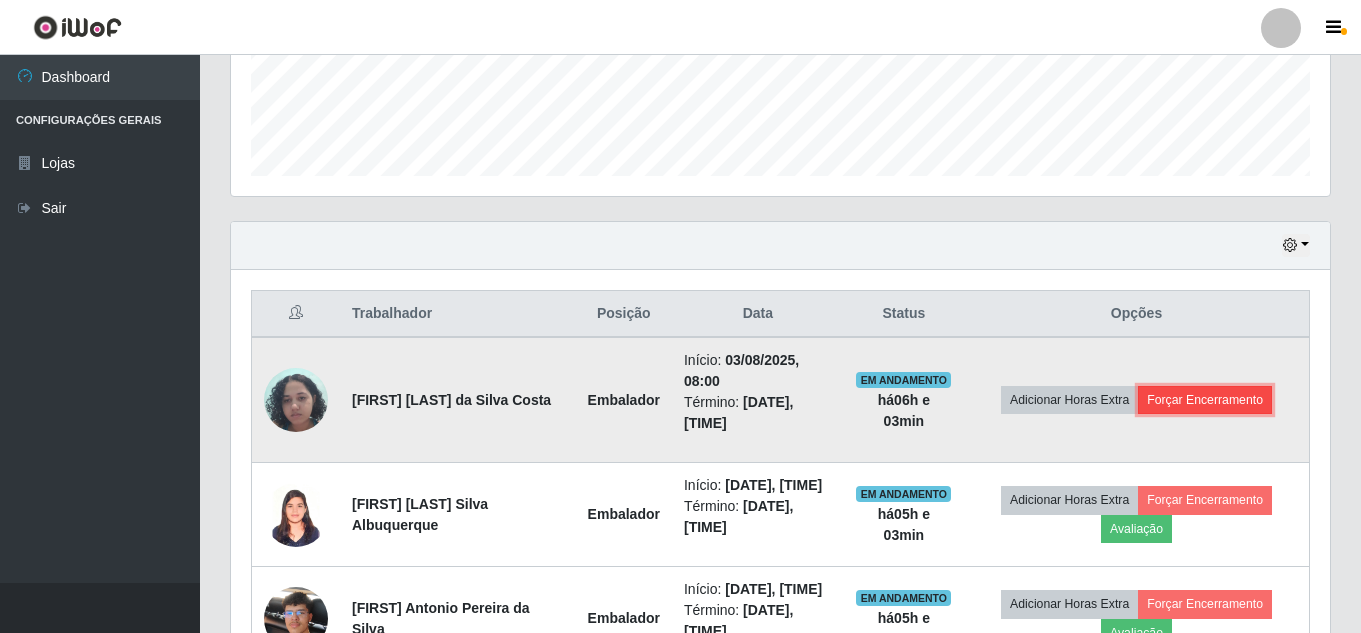 click on "Forçar Encerramento" at bounding box center (1205, 400) 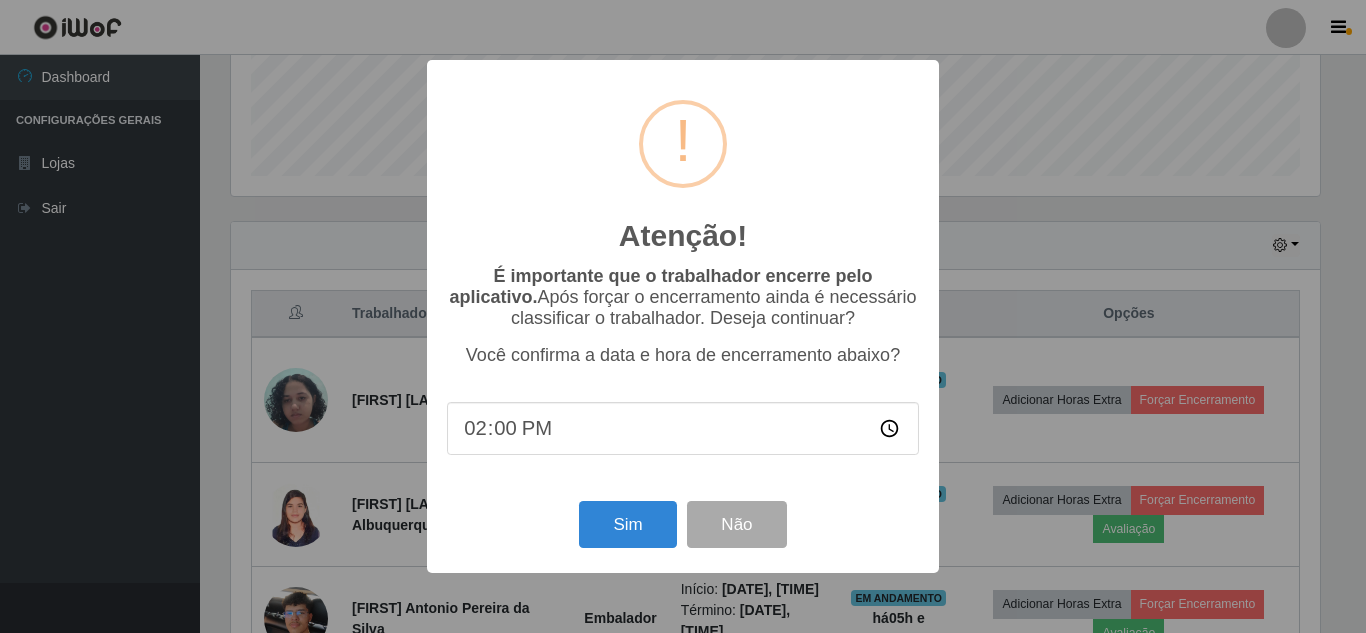 scroll, scrollTop: 999585, scrollLeft: 998911, axis: both 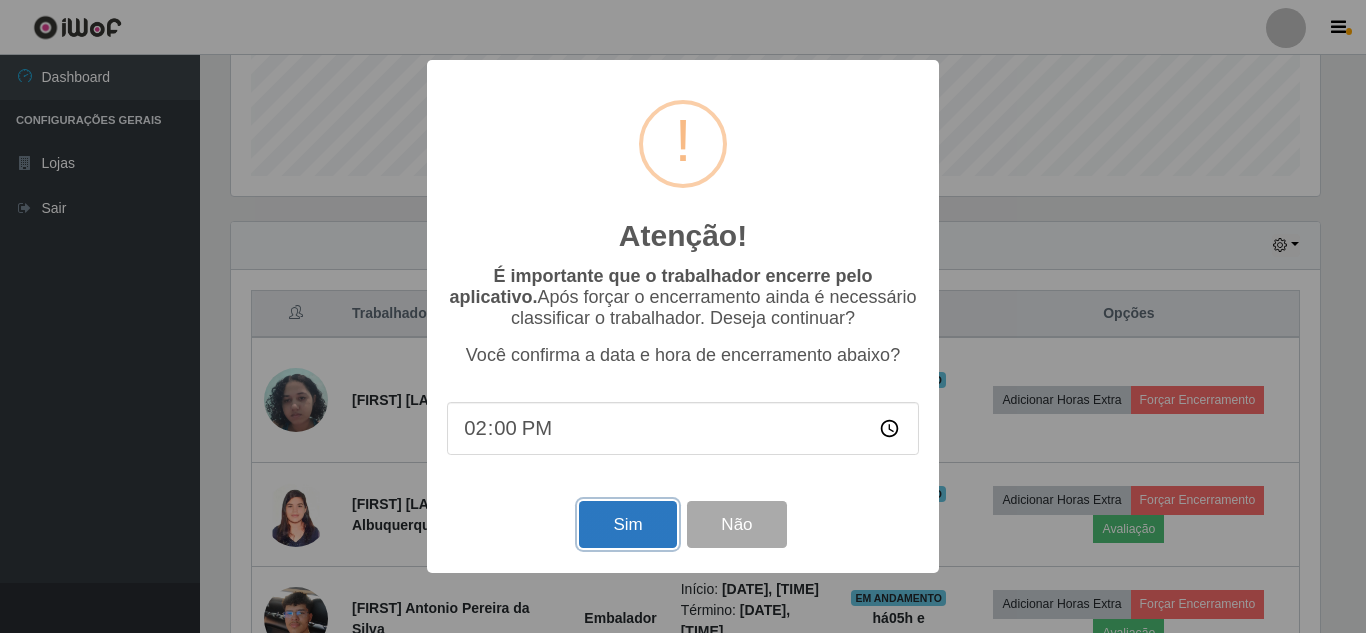 click on "Sim" at bounding box center (627, 524) 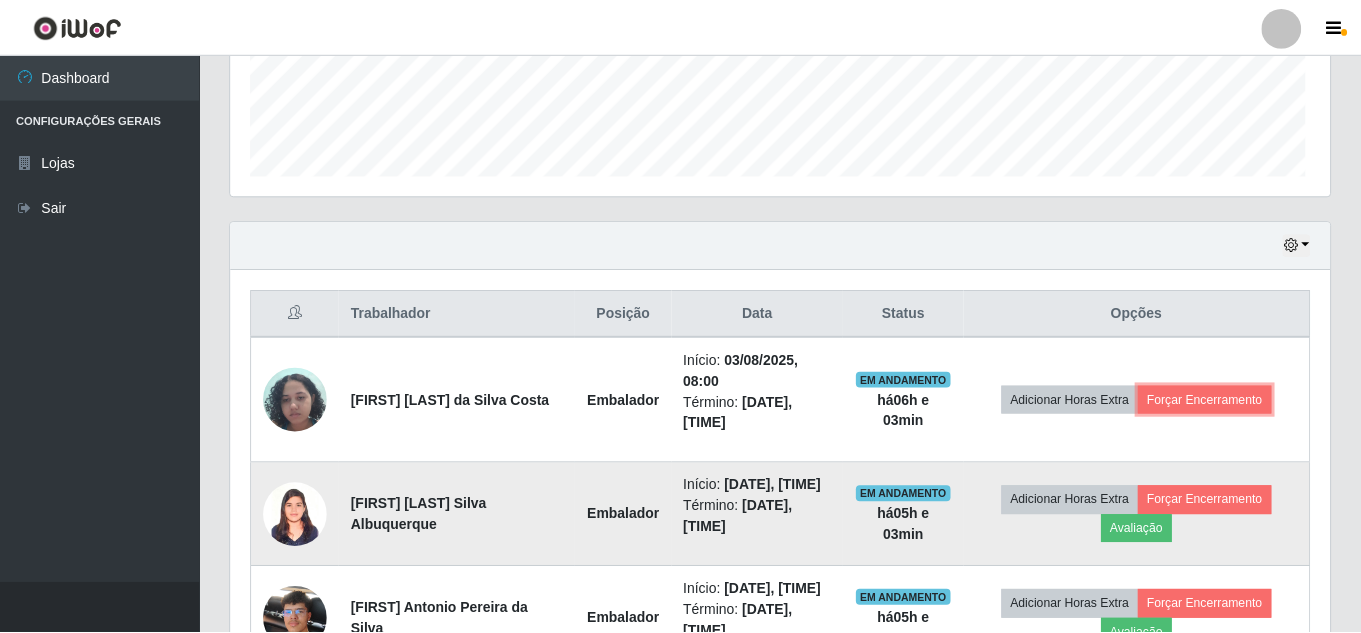 scroll, scrollTop: 999585, scrollLeft: 998901, axis: both 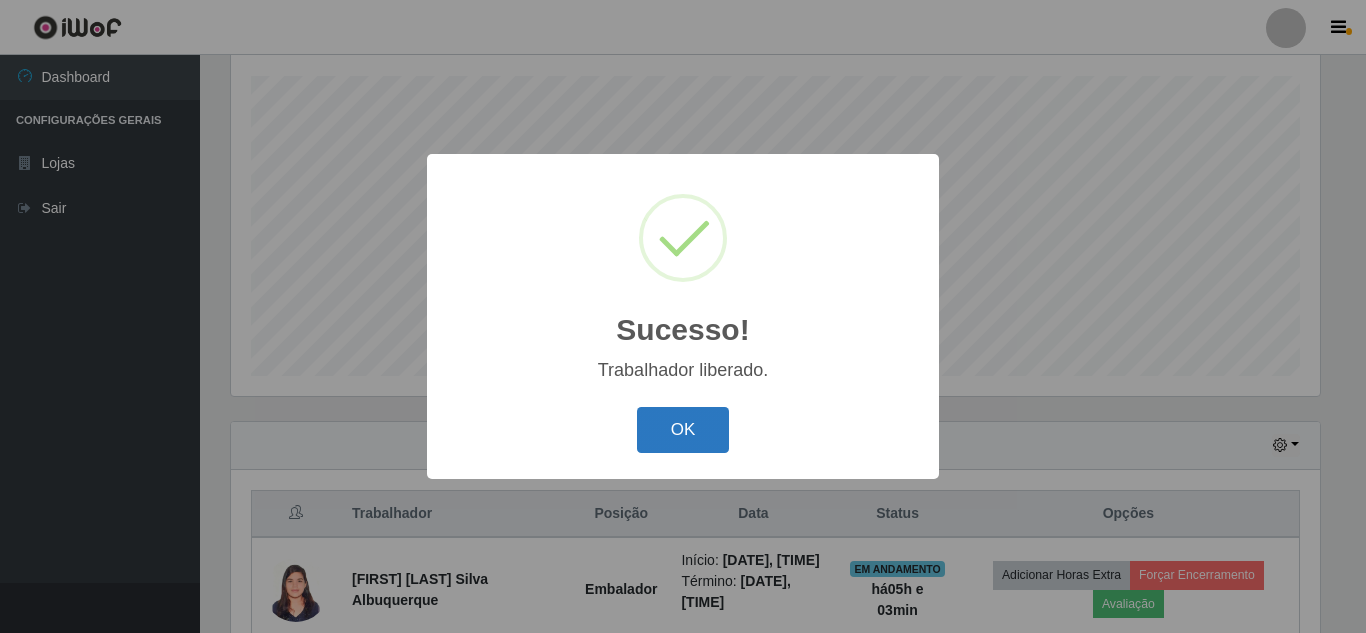 click on "OK" at bounding box center [683, 430] 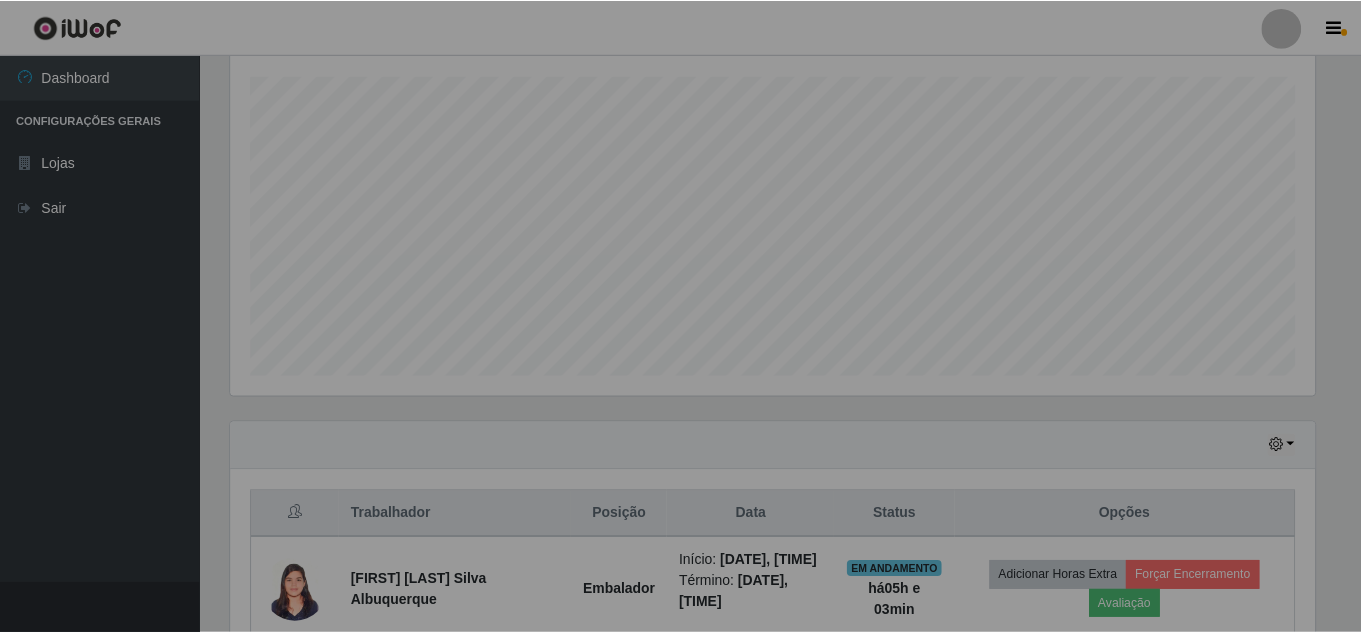 scroll, scrollTop: 999585, scrollLeft: 998901, axis: both 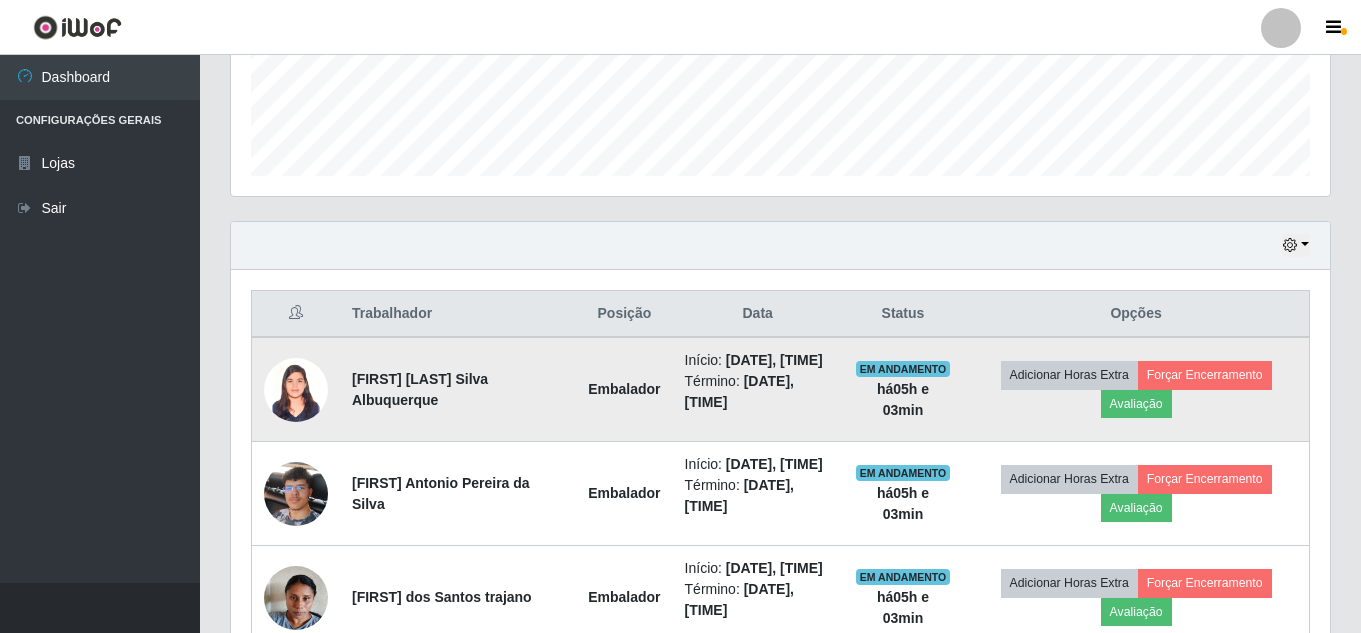 click at bounding box center (296, 389) 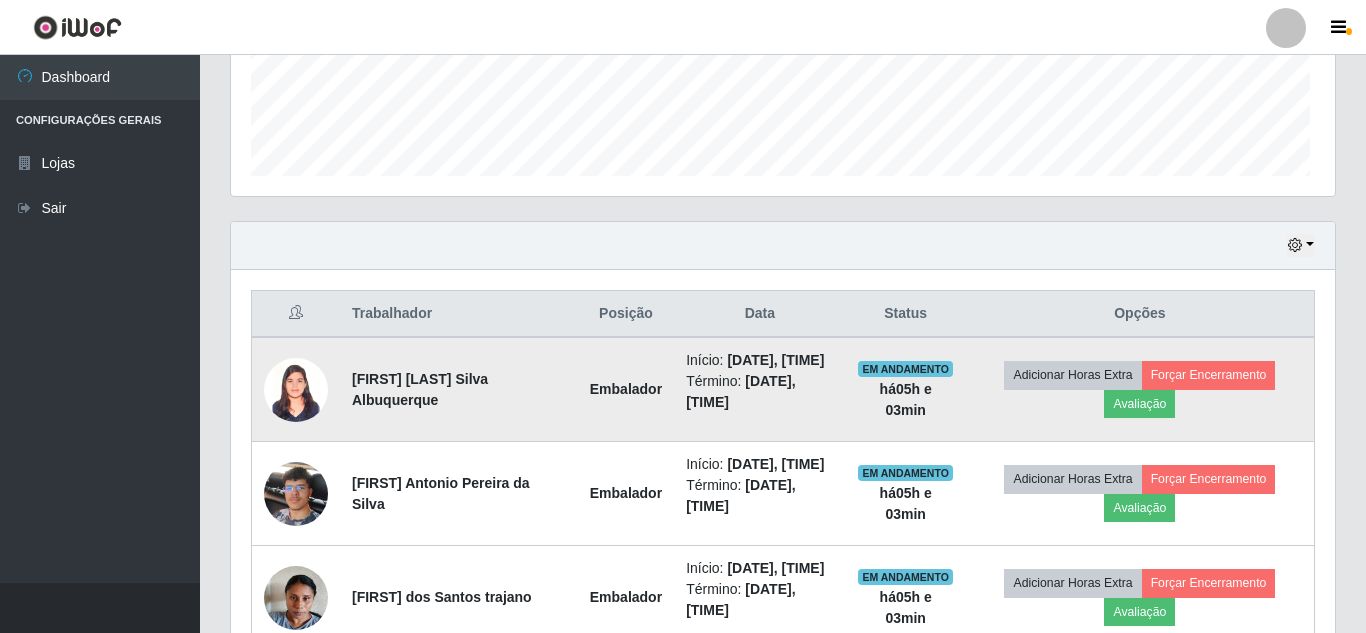 scroll, scrollTop: 999585, scrollLeft: 998911, axis: both 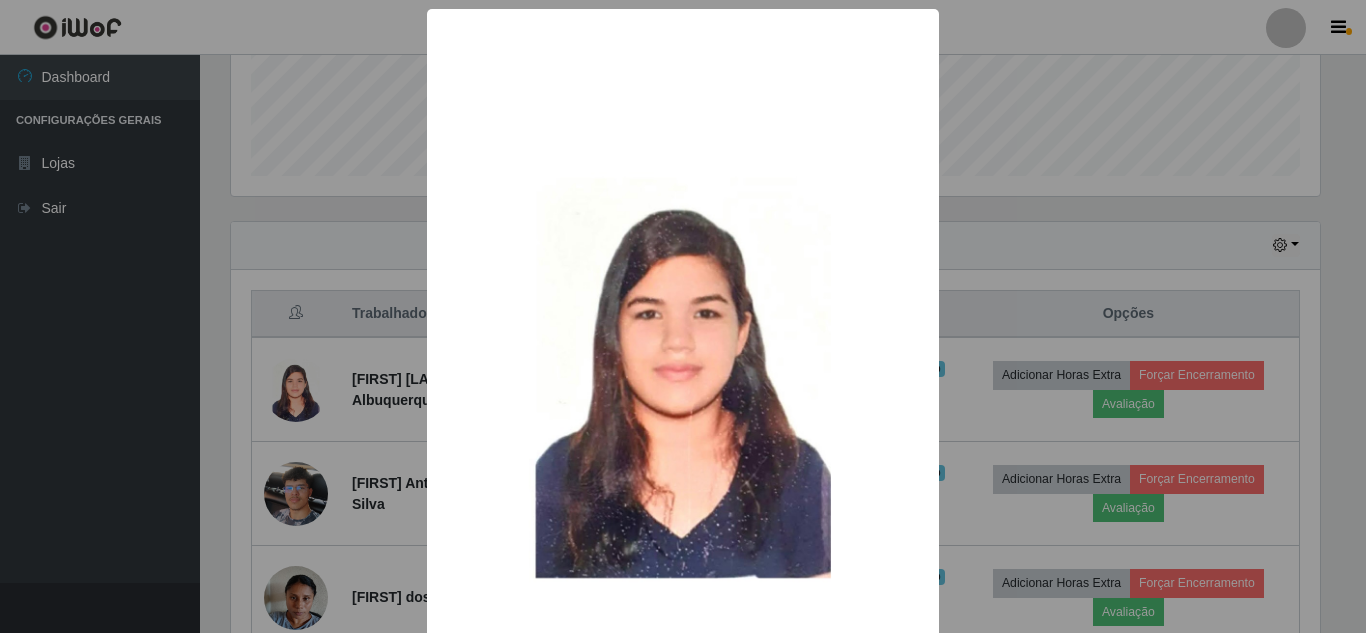 click on "× OK Cancel" at bounding box center (683, 316) 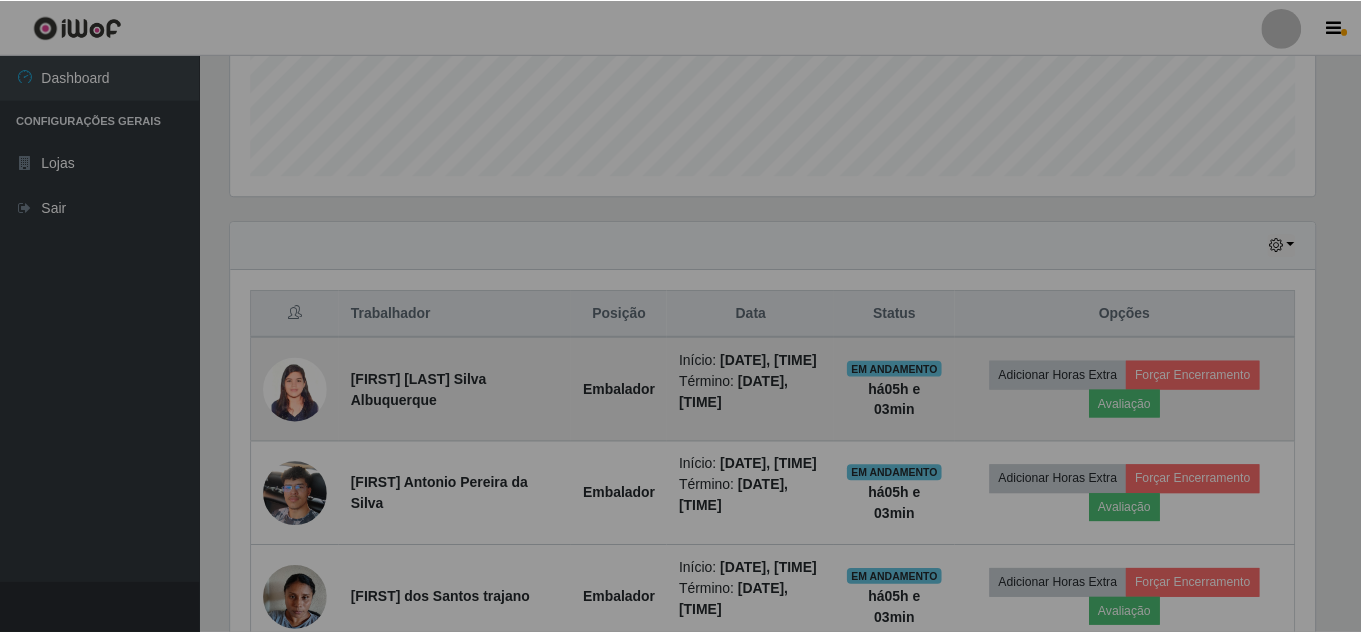 scroll, scrollTop: 999585, scrollLeft: 998901, axis: both 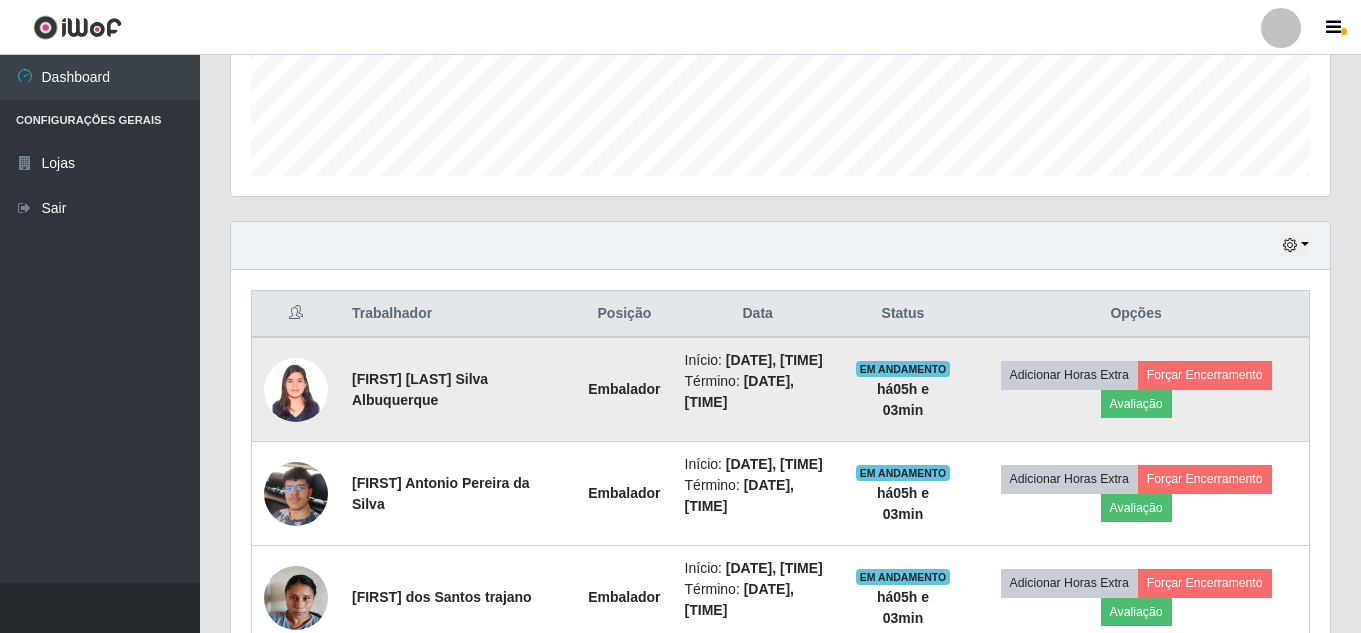 click on "Adicionar Horas Extra Forçar Encerramento Avaliação" at bounding box center [1136, 389] 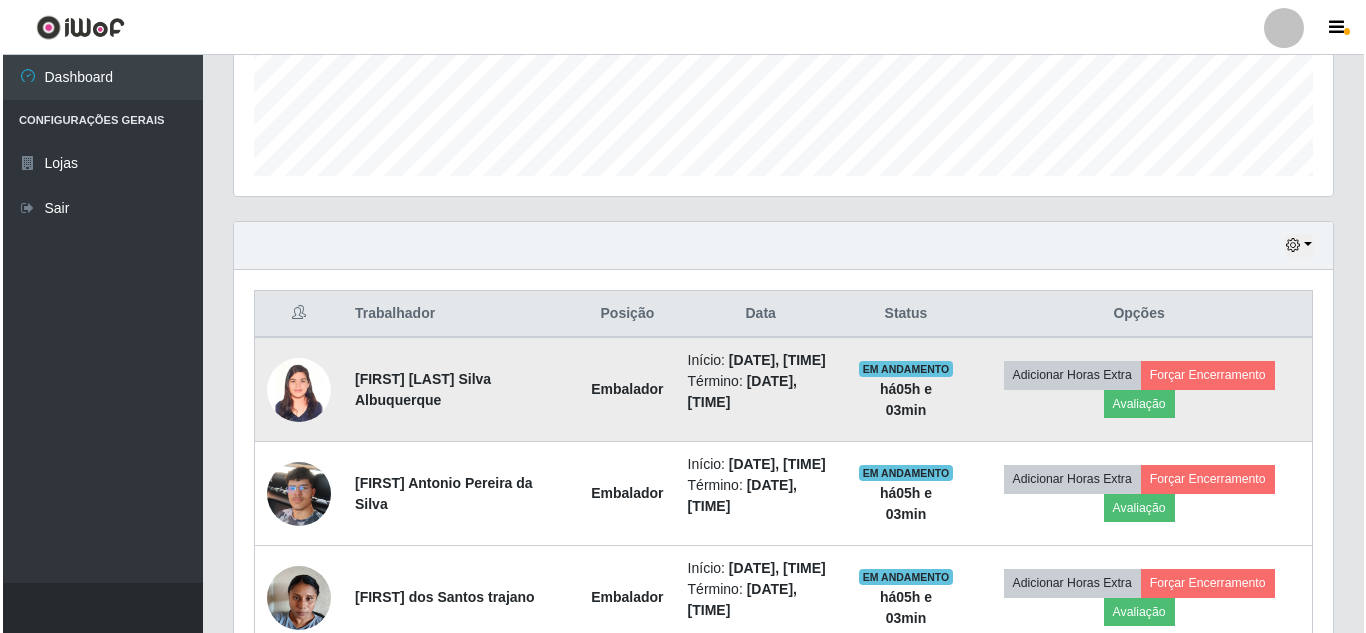 scroll, scrollTop: 639, scrollLeft: 0, axis: vertical 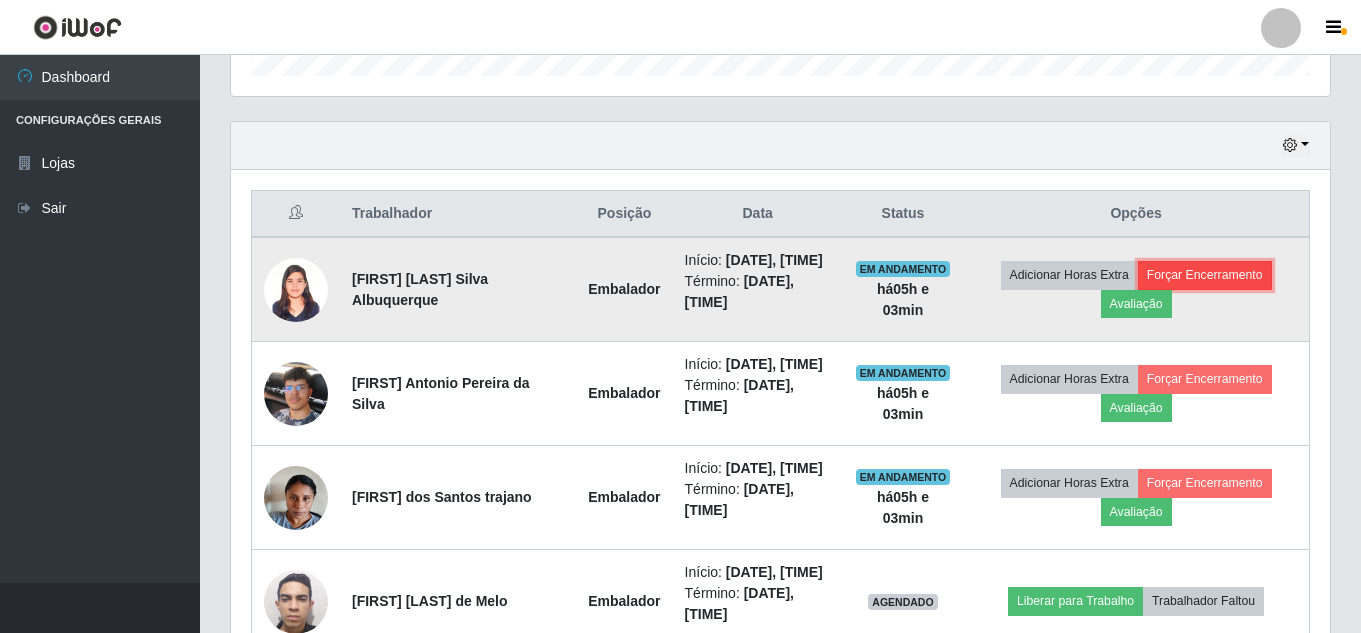 click on "Forçar Encerramento" at bounding box center [1205, 275] 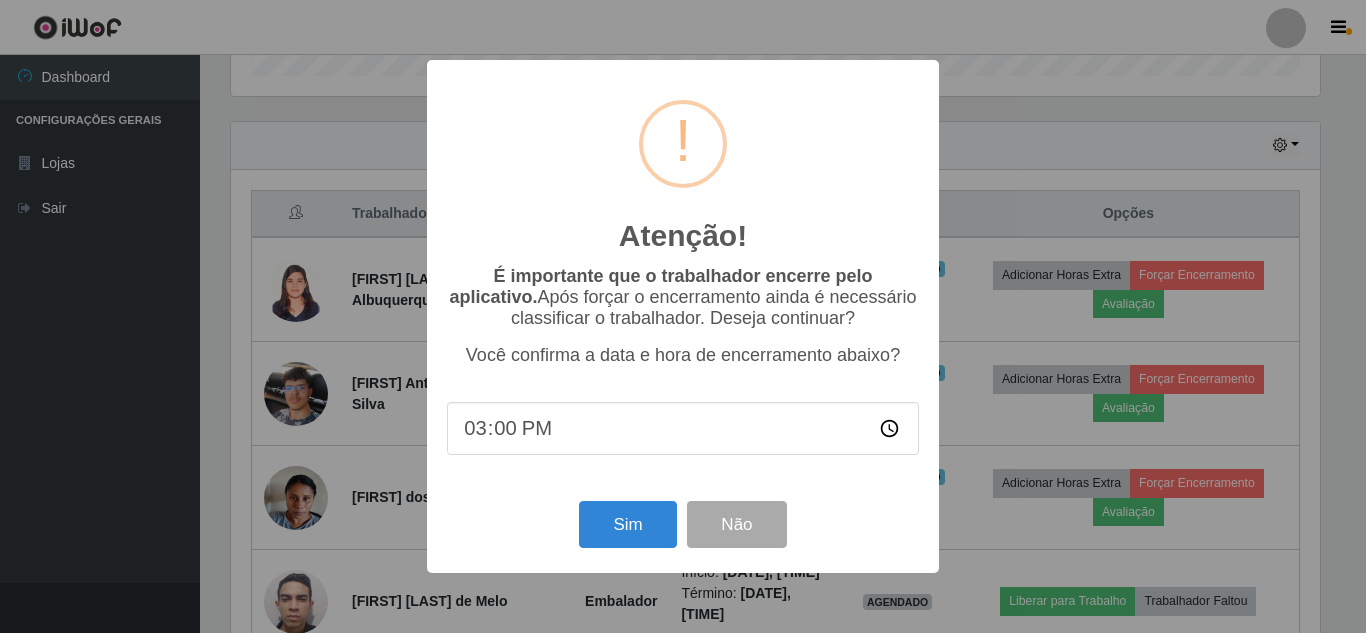 scroll, scrollTop: 999585, scrollLeft: 998911, axis: both 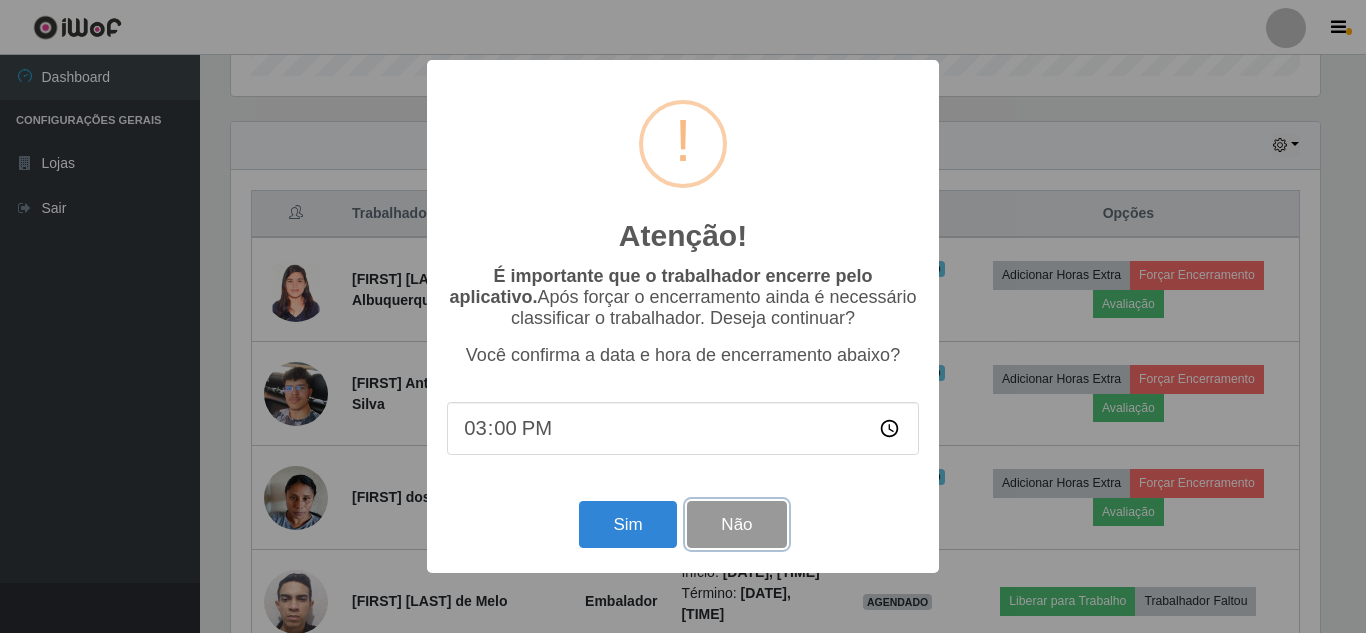 click on "Não" at bounding box center (736, 524) 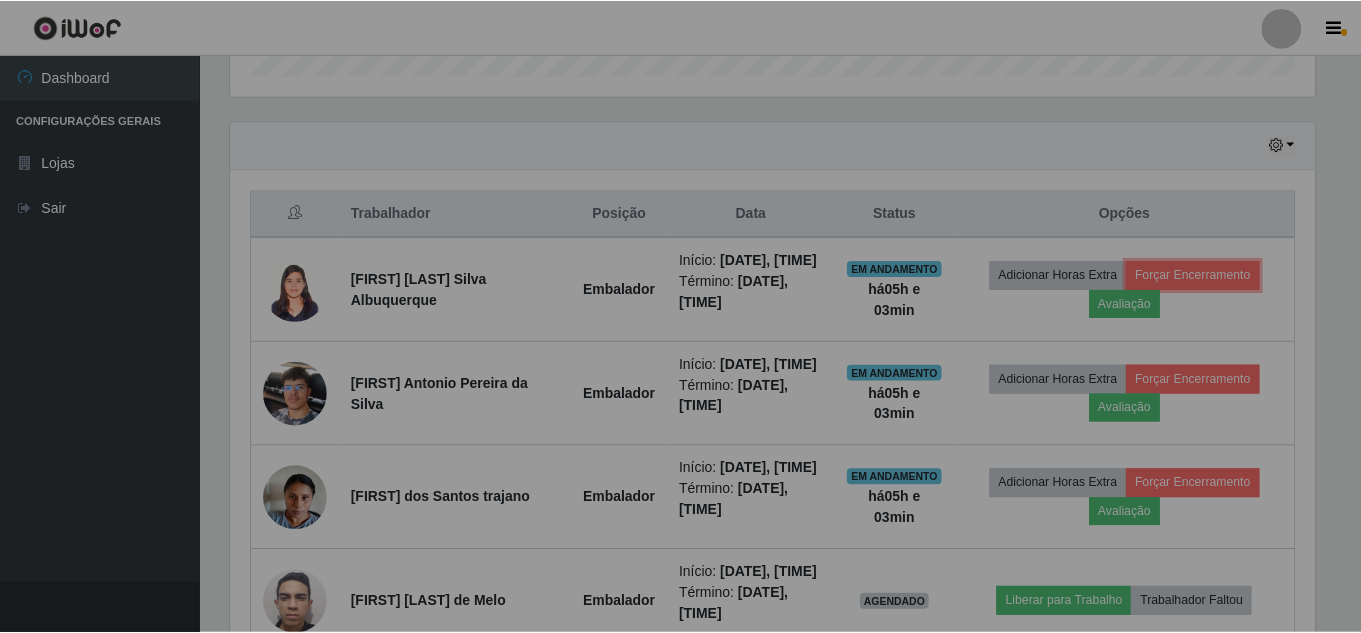 scroll, scrollTop: 999585, scrollLeft: 998901, axis: both 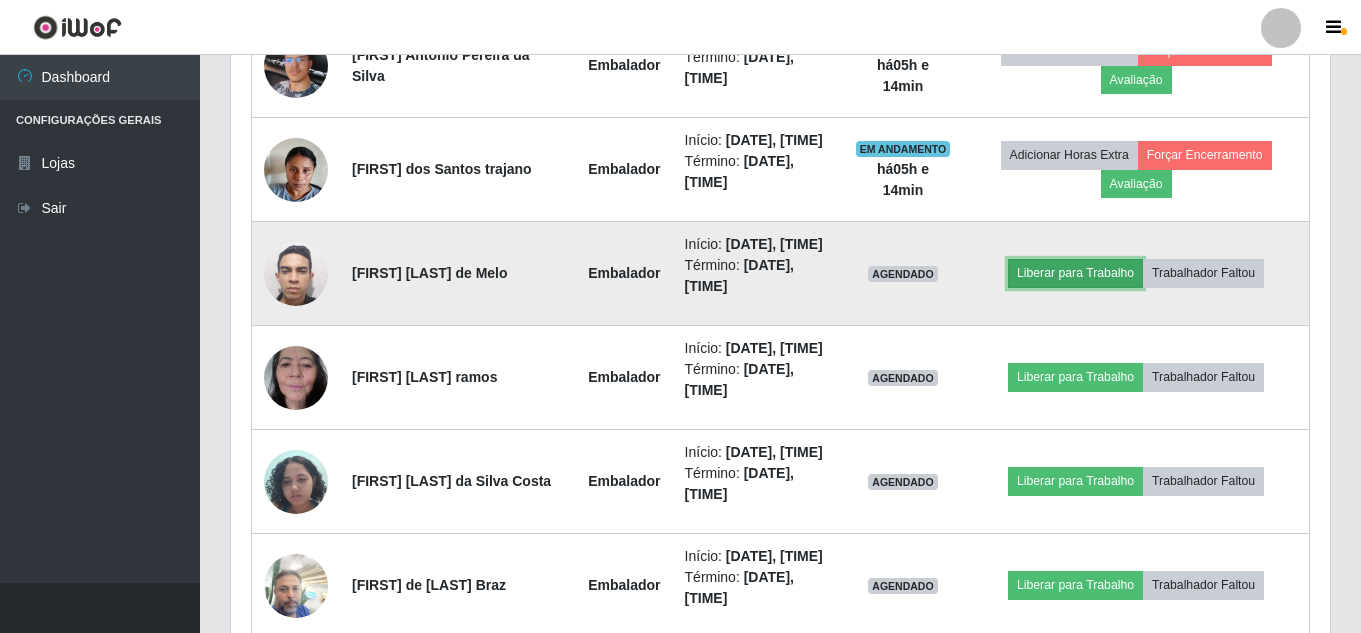 click on "Liberar para Trabalho" at bounding box center [1075, 273] 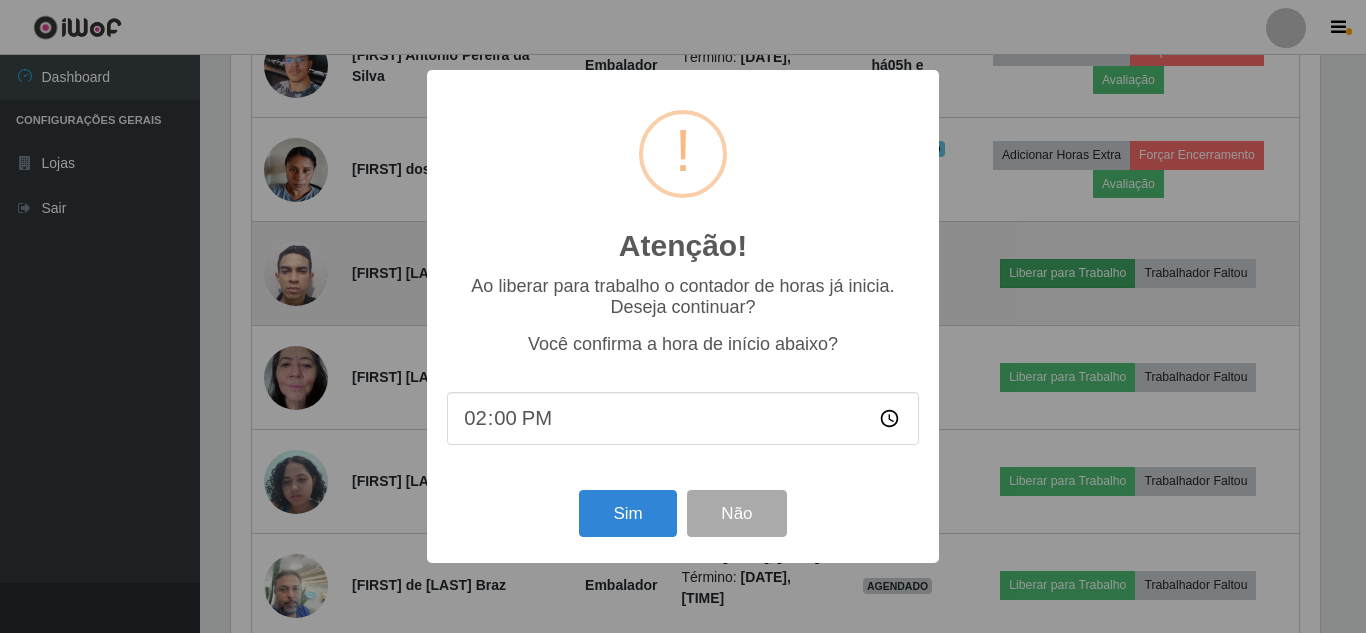 scroll, scrollTop: 999585, scrollLeft: 998911, axis: both 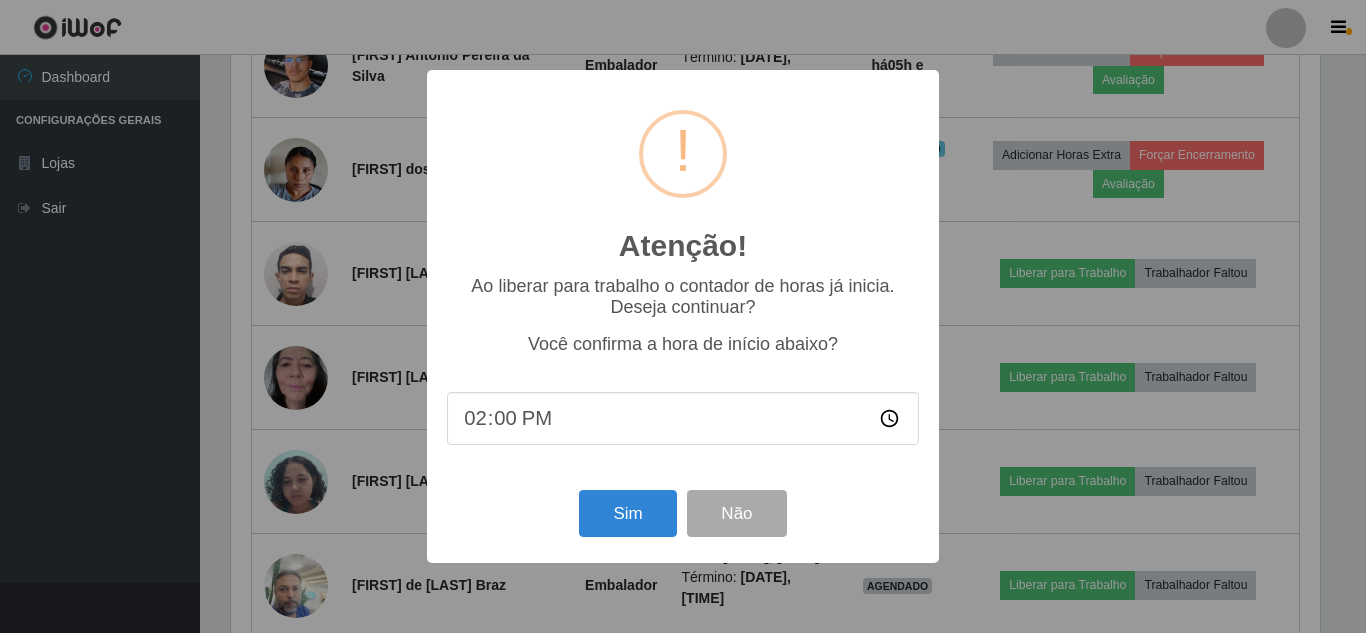 type on "[TIME]" 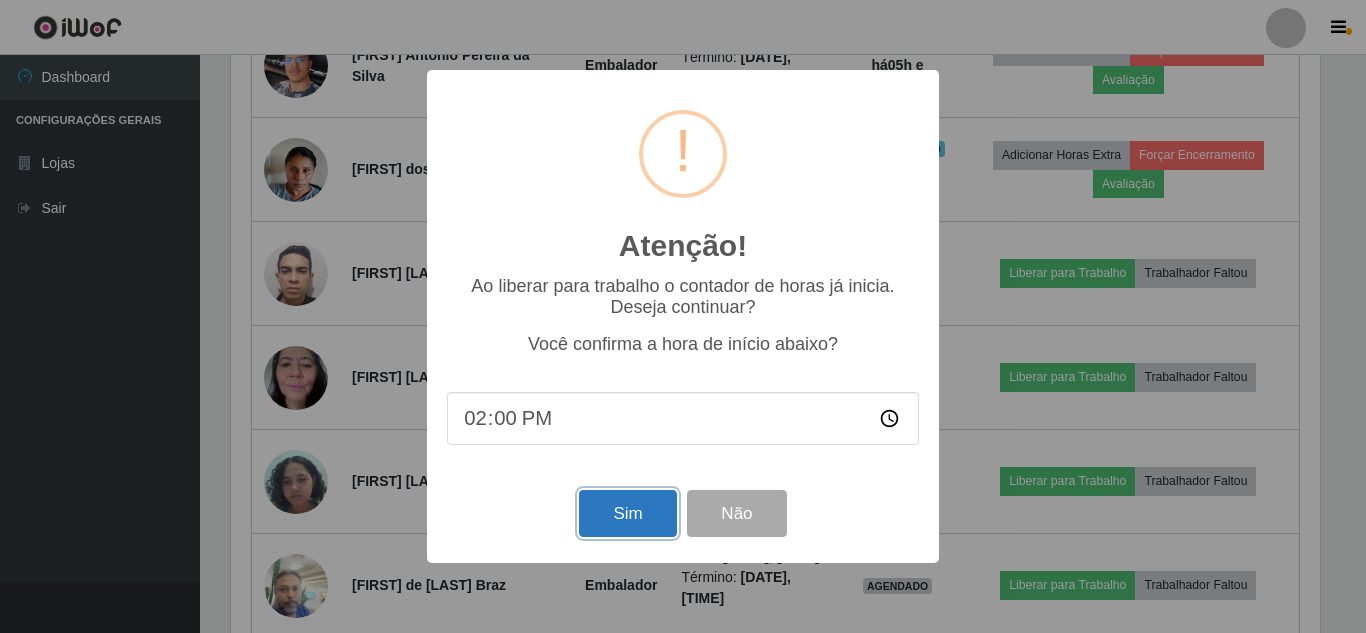 drag, startPoint x: 652, startPoint y: 515, endPoint x: 642, endPoint y: 509, distance: 11.661903 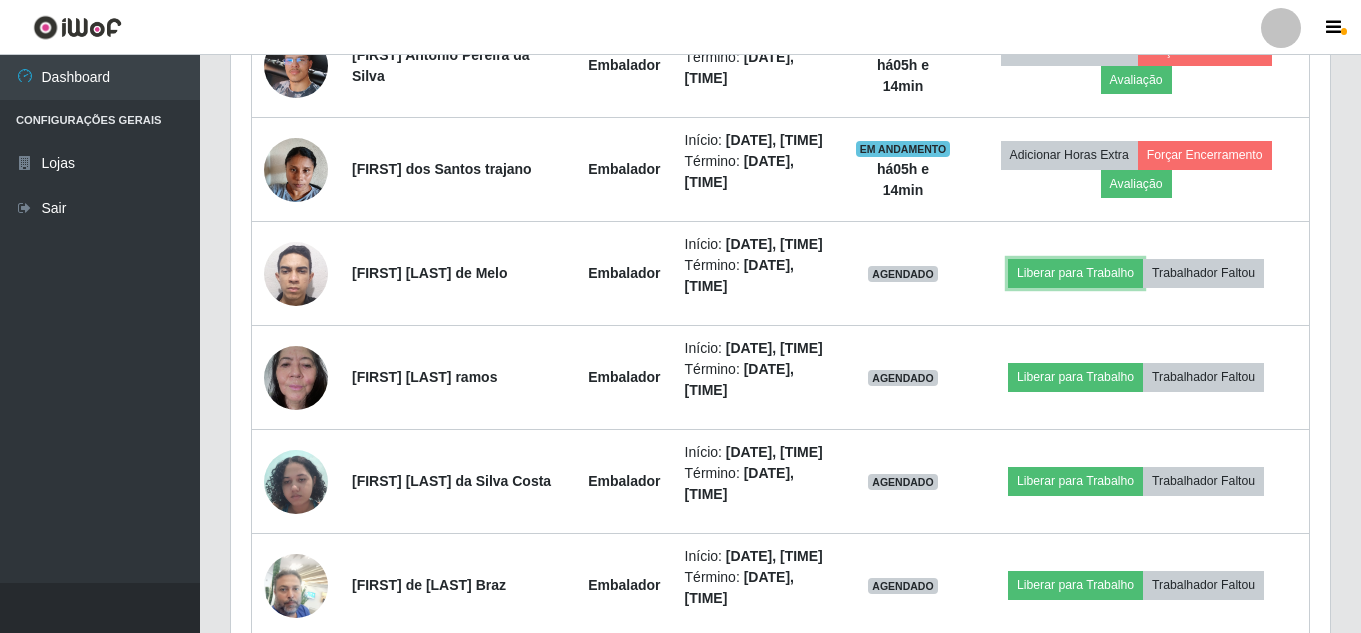 scroll, scrollTop: 999585, scrollLeft: 998901, axis: both 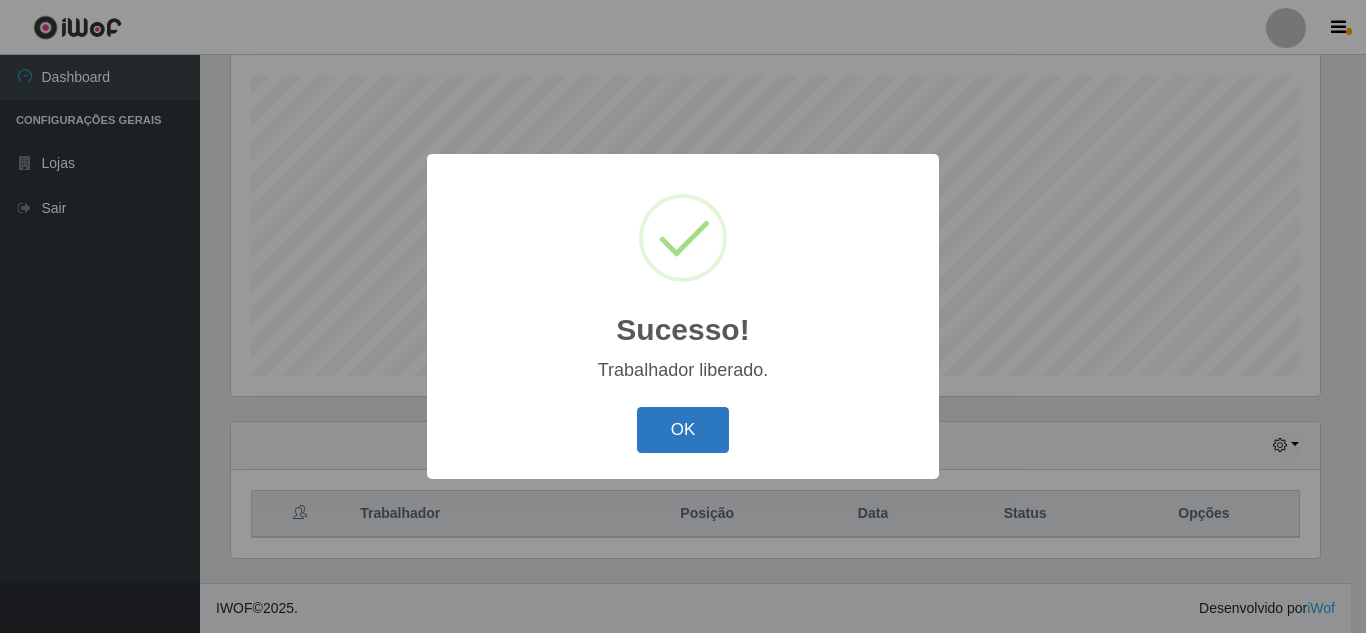 click on "OK" at bounding box center [683, 430] 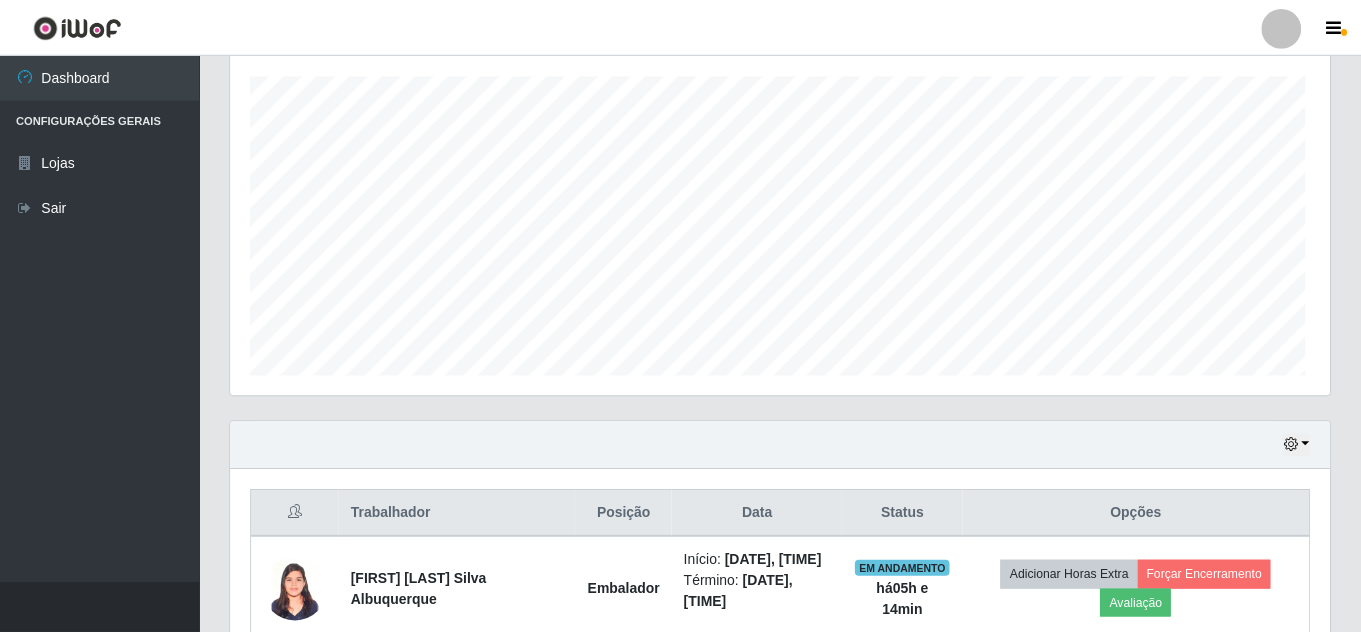 scroll, scrollTop: 404, scrollLeft: 0, axis: vertical 